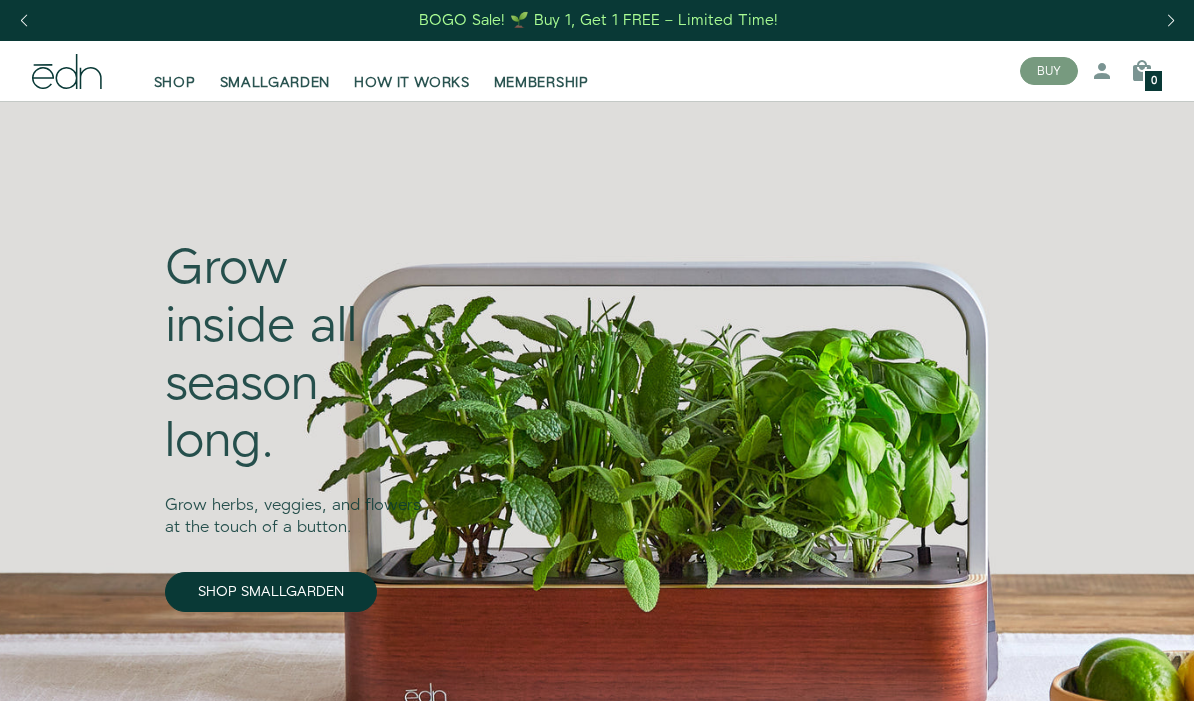 scroll, scrollTop: 0, scrollLeft: 0, axis: both 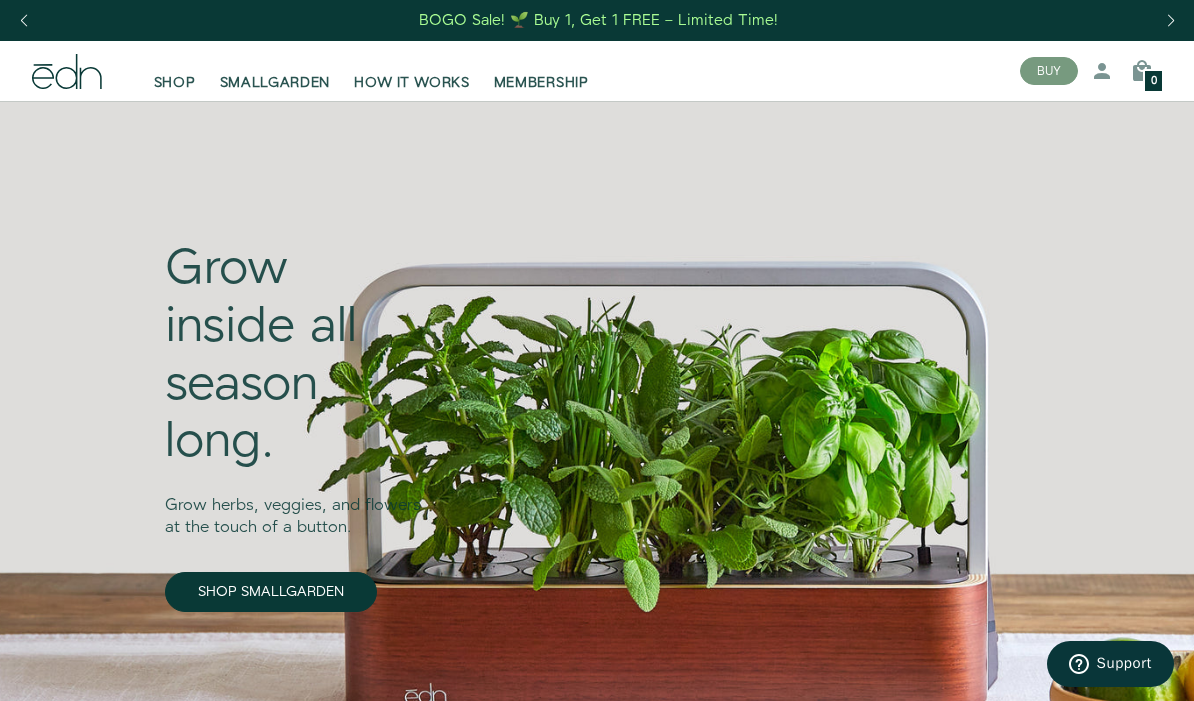 click on "SHOP" at bounding box center (175, 71) 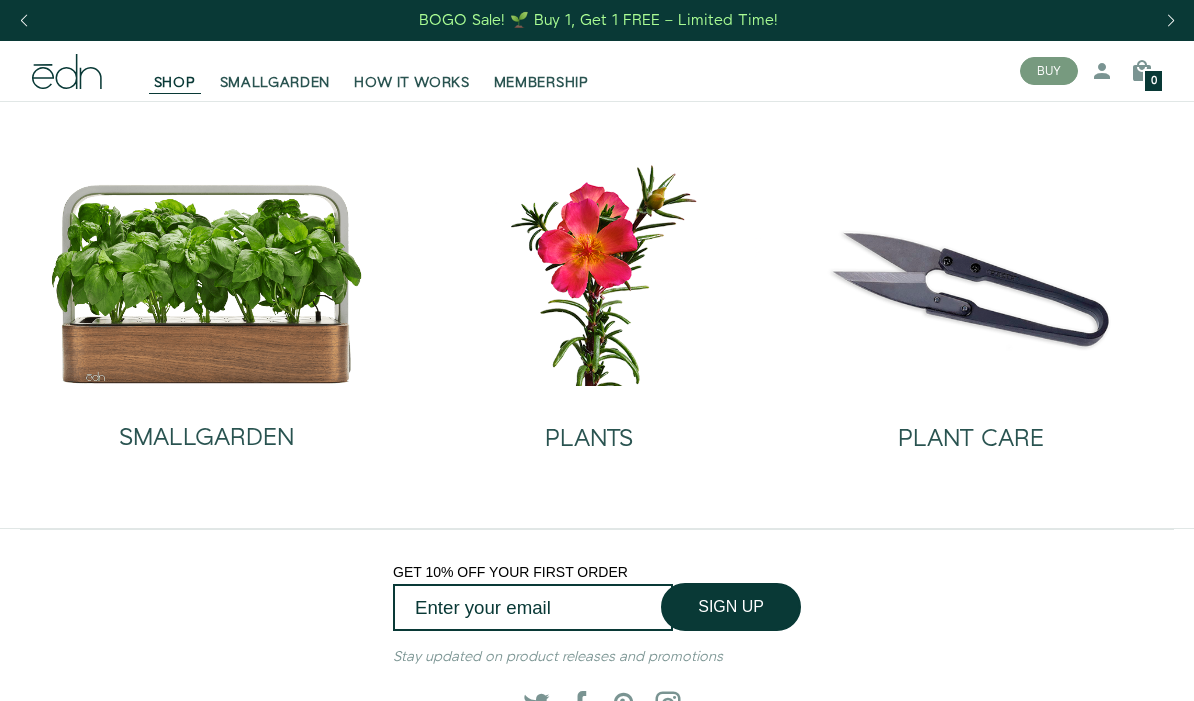 scroll, scrollTop: 0, scrollLeft: 0, axis: both 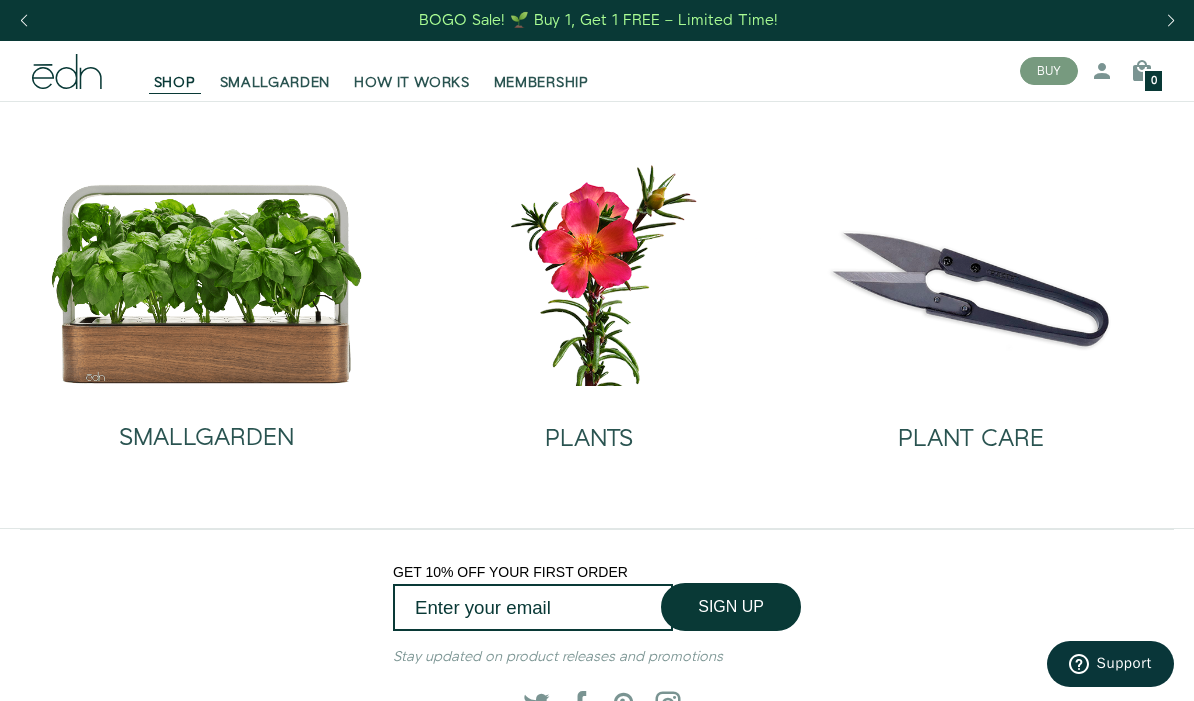 click on "PLANT CARE" at bounding box center (971, 439) 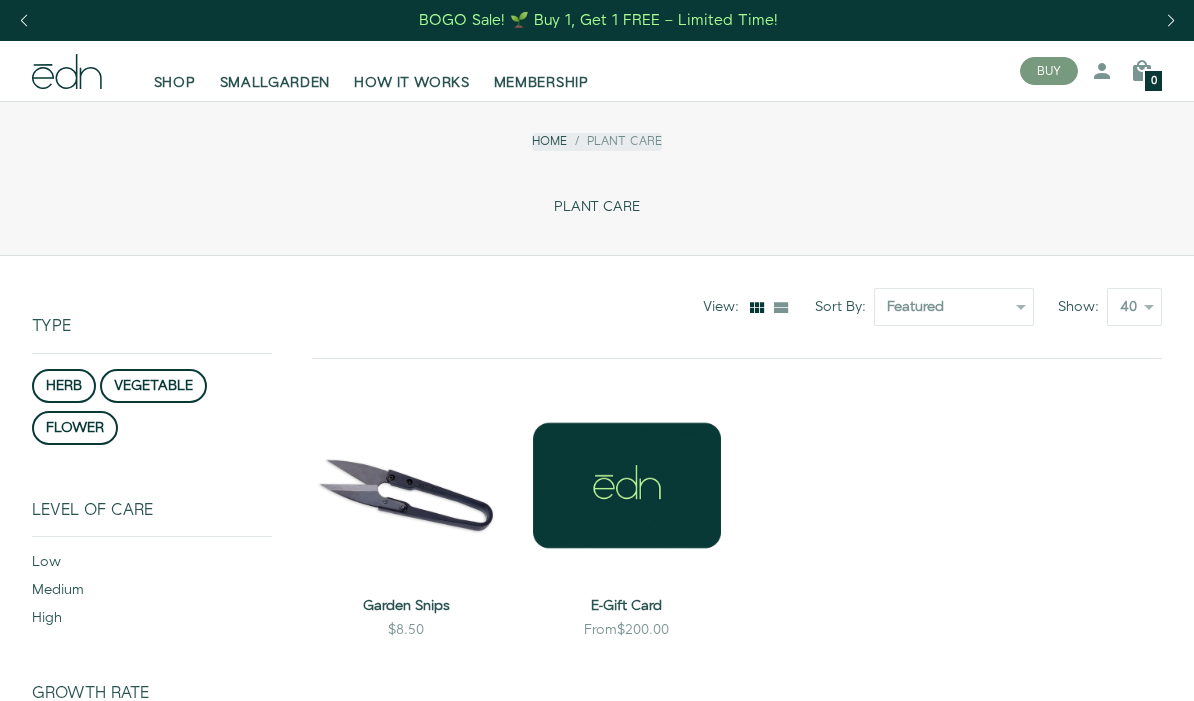 scroll, scrollTop: 0, scrollLeft: 0, axis: both 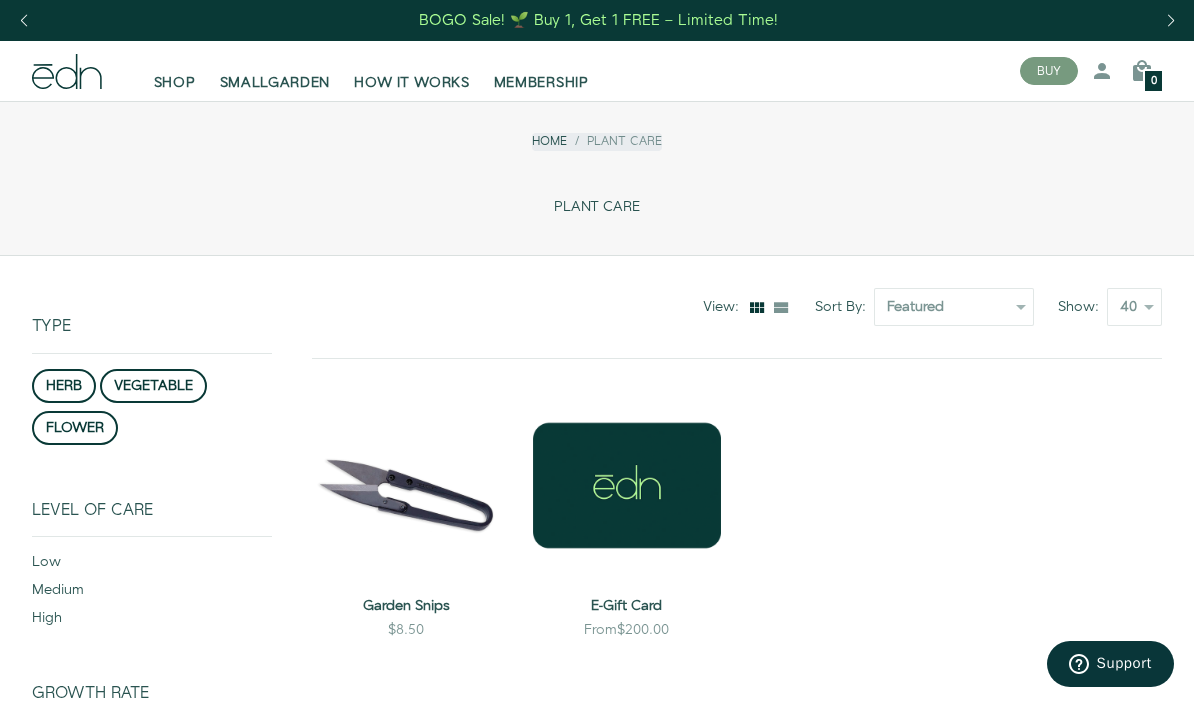 click on "SHOP" at bounding box center (175, 71) 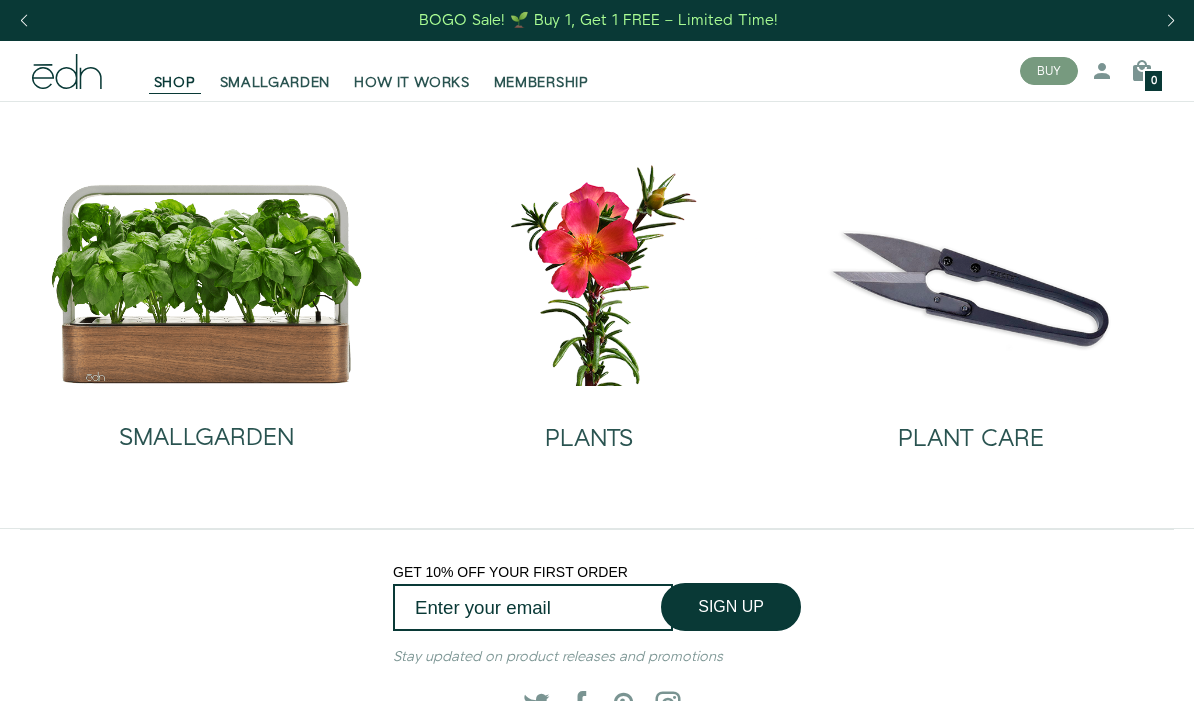 scroll, scrollTop: 0, scrollLeft: 0, axis: both 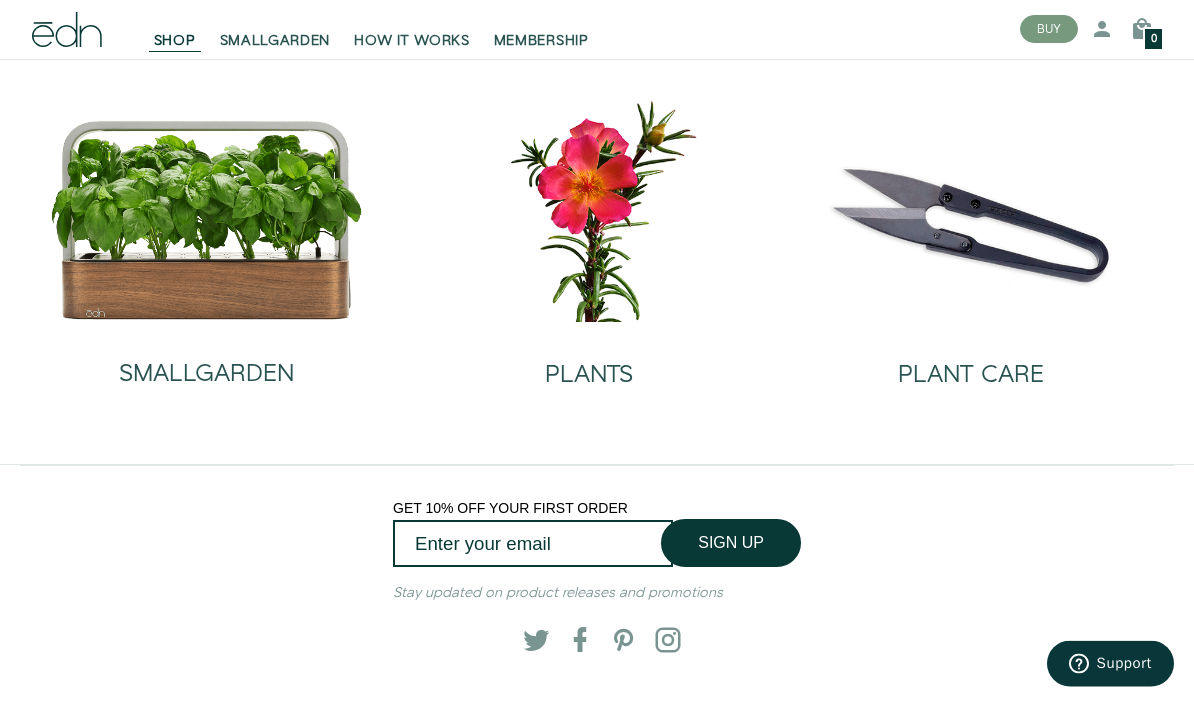 click on "SMALLGARDEN" at bounding box center [206, 375] 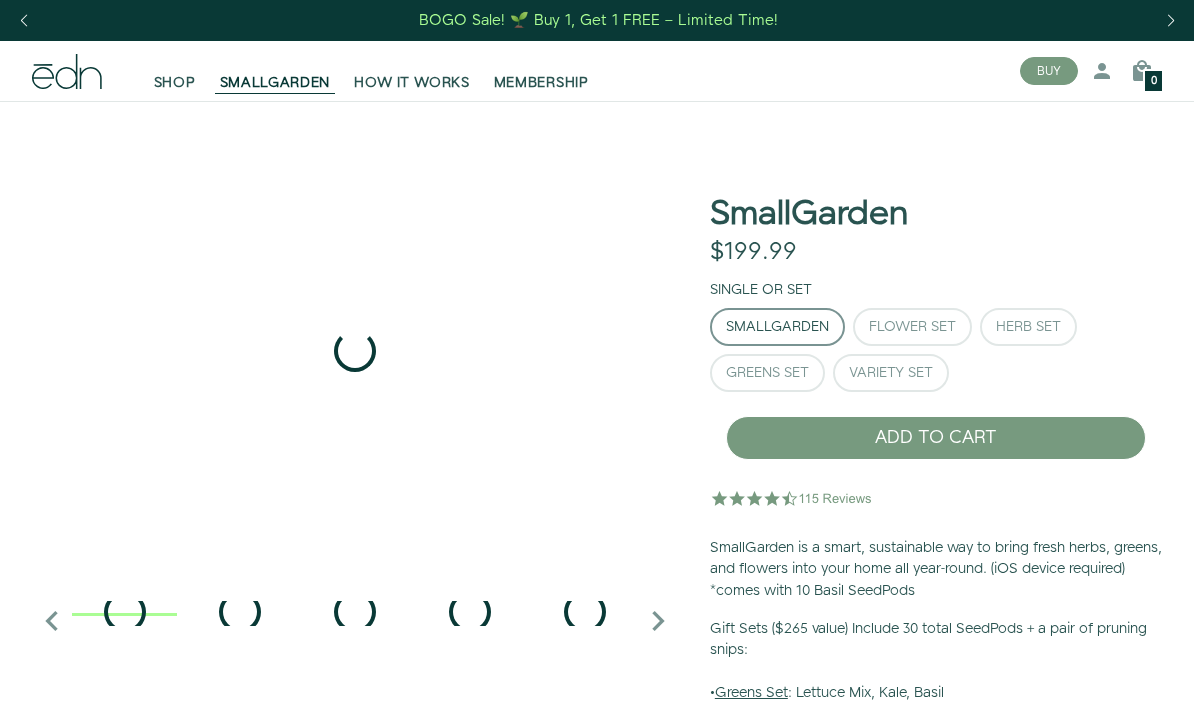 scroll, scrollTop: 0, scrollLeft: 0, axis: both 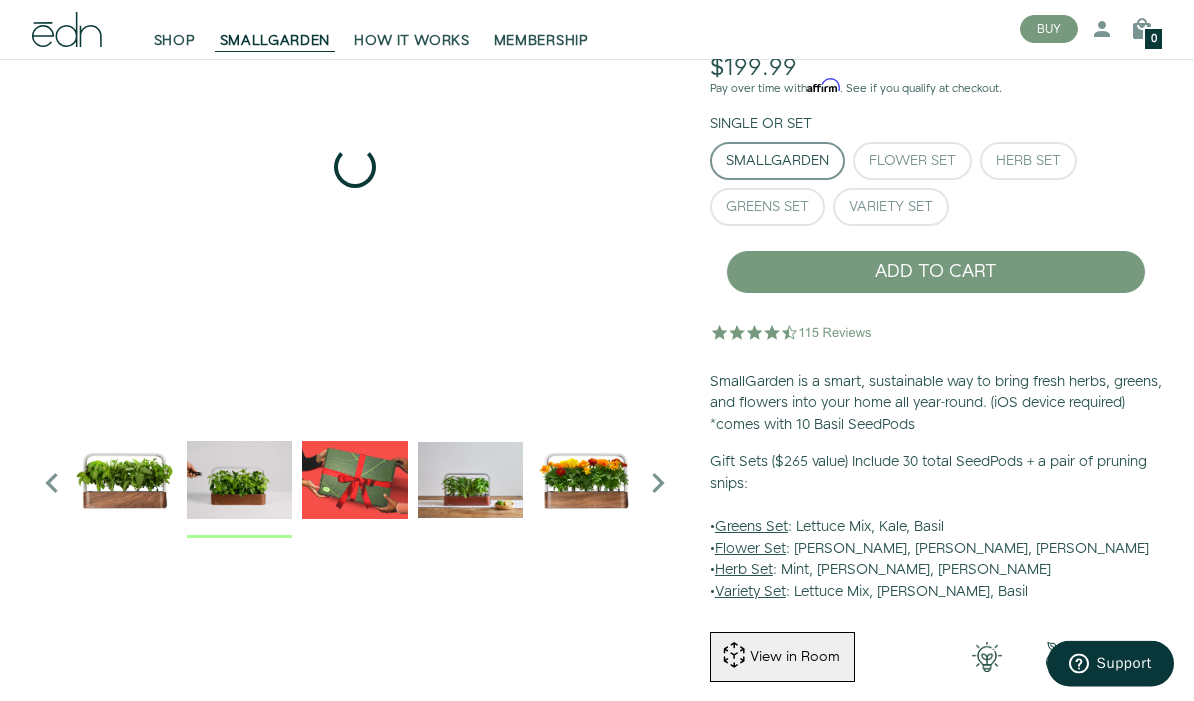 click at bounding box center (239, 480) 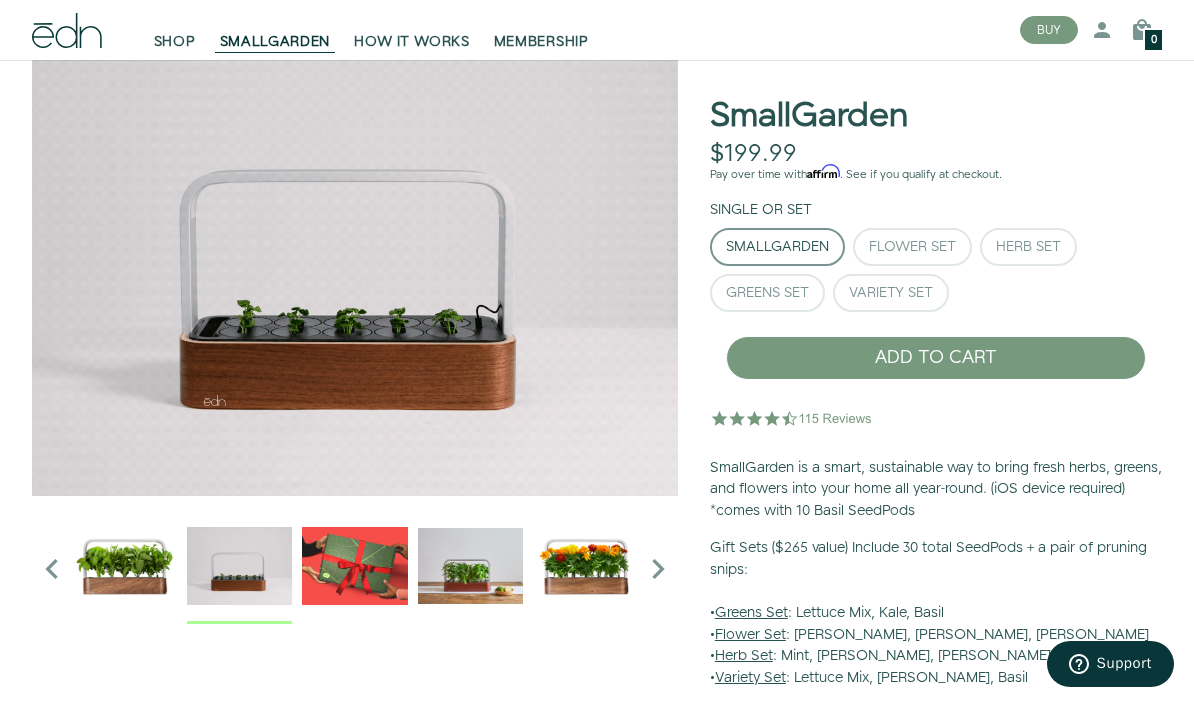 scroll, scrollTop: 98, scrollLeft: 0, axis: vertical 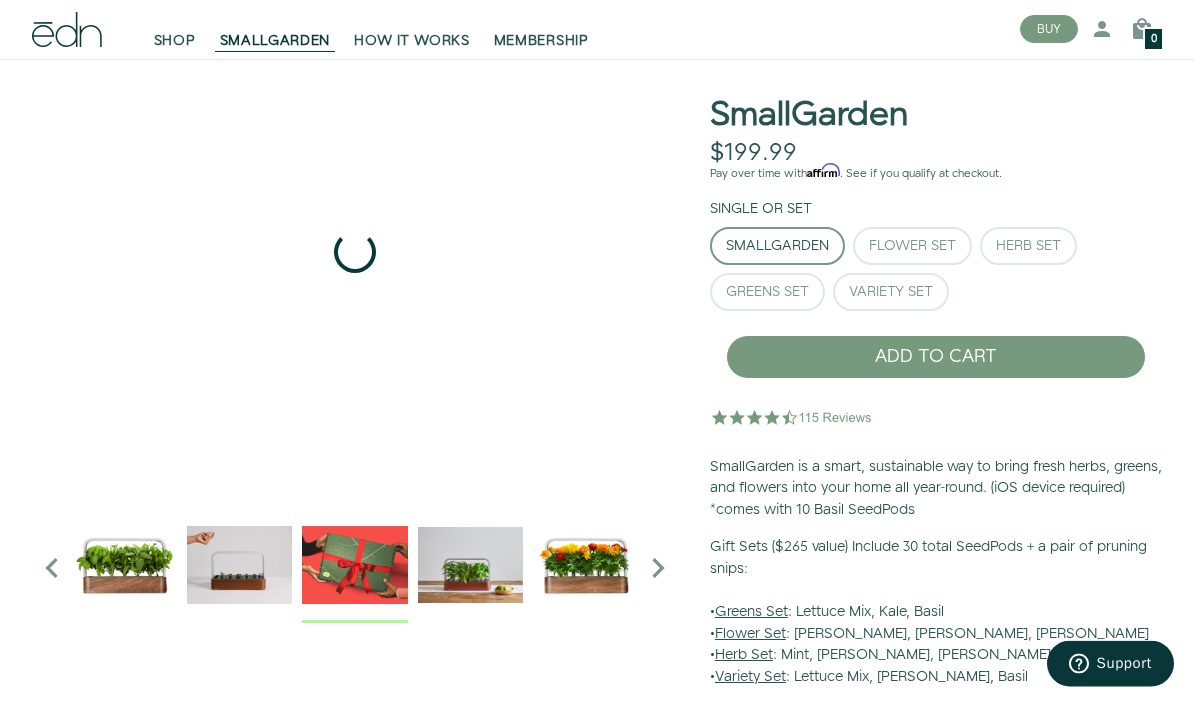 click at bounding box center [354, 565] 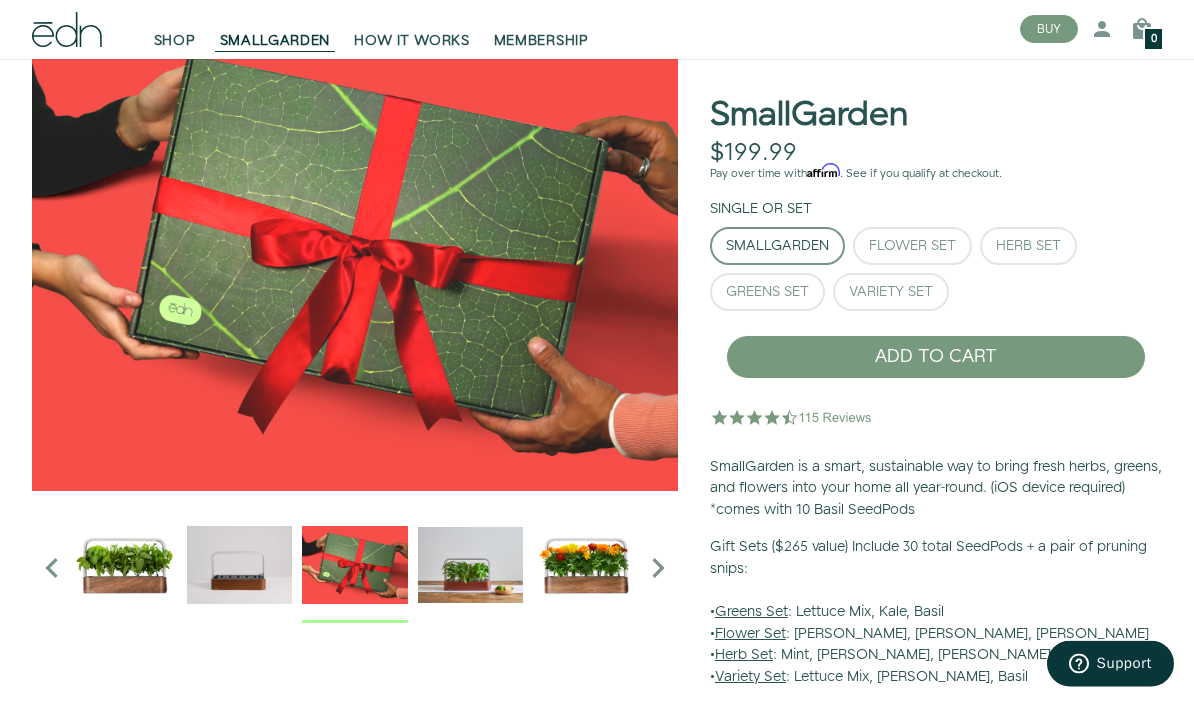 scroll, scrollTop: 99, scrollLeft: 0, axis: vertical 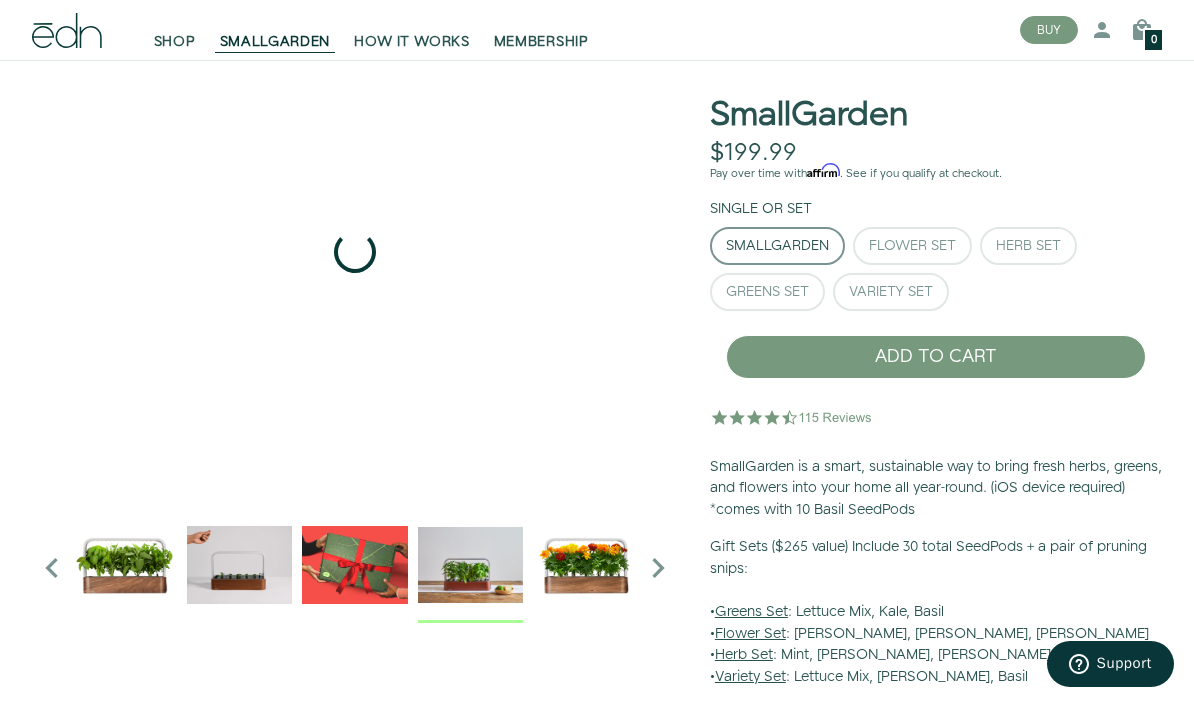 click at bounding box center (470, 564) 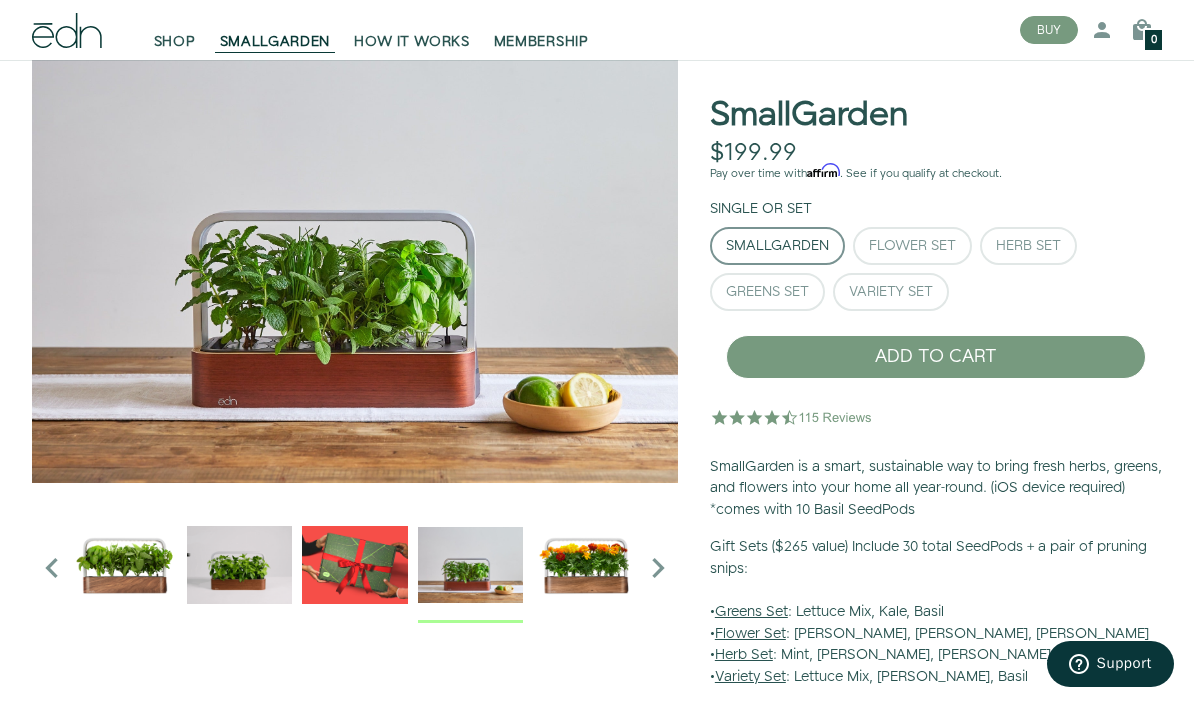 click at bounding box center (585, 564) 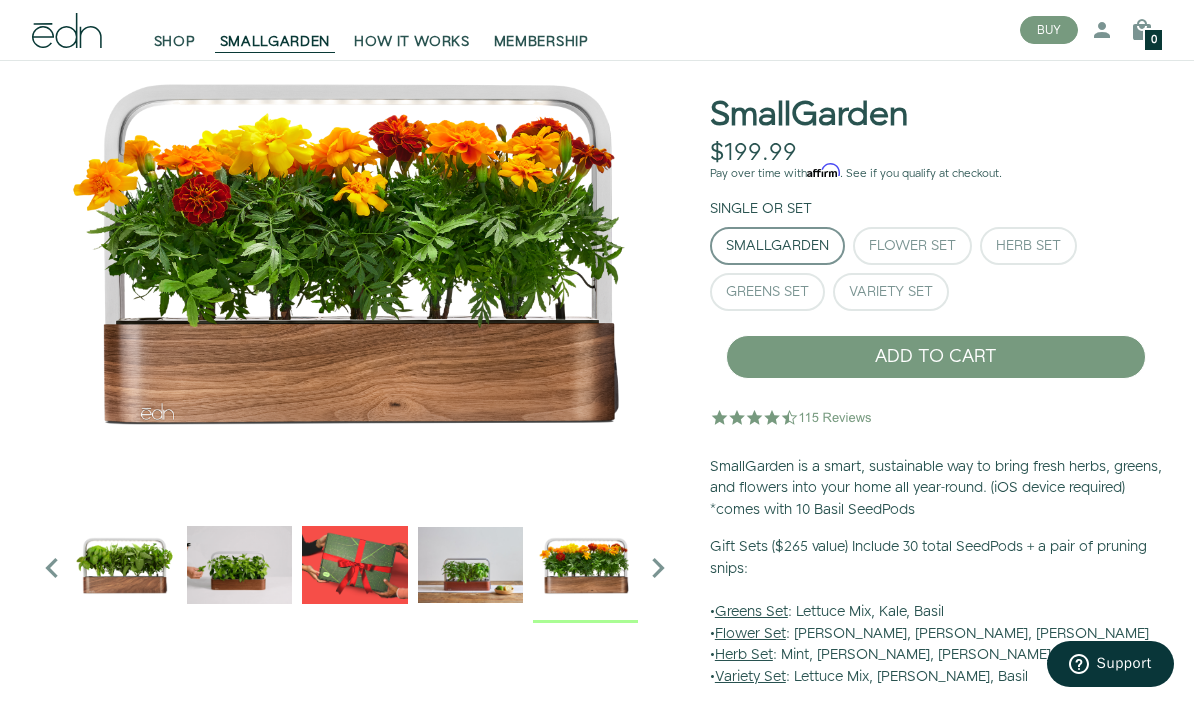 click at bounding box center [658, 568] 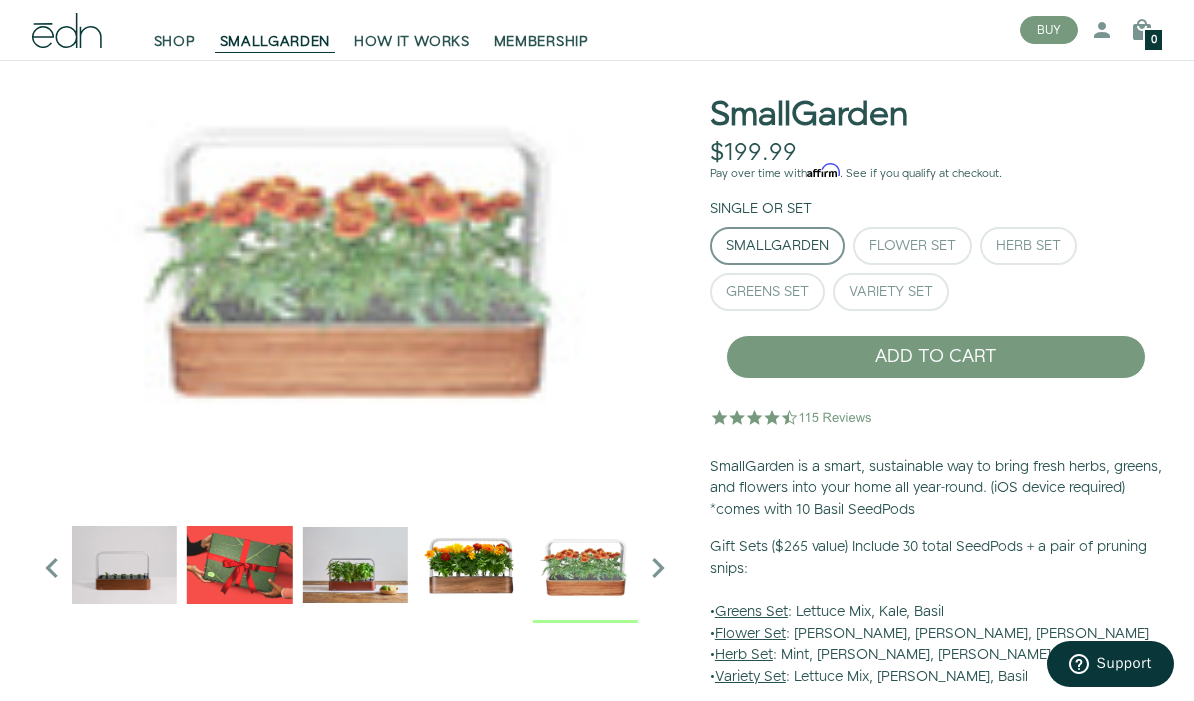 click at bounding box center (585, 564) 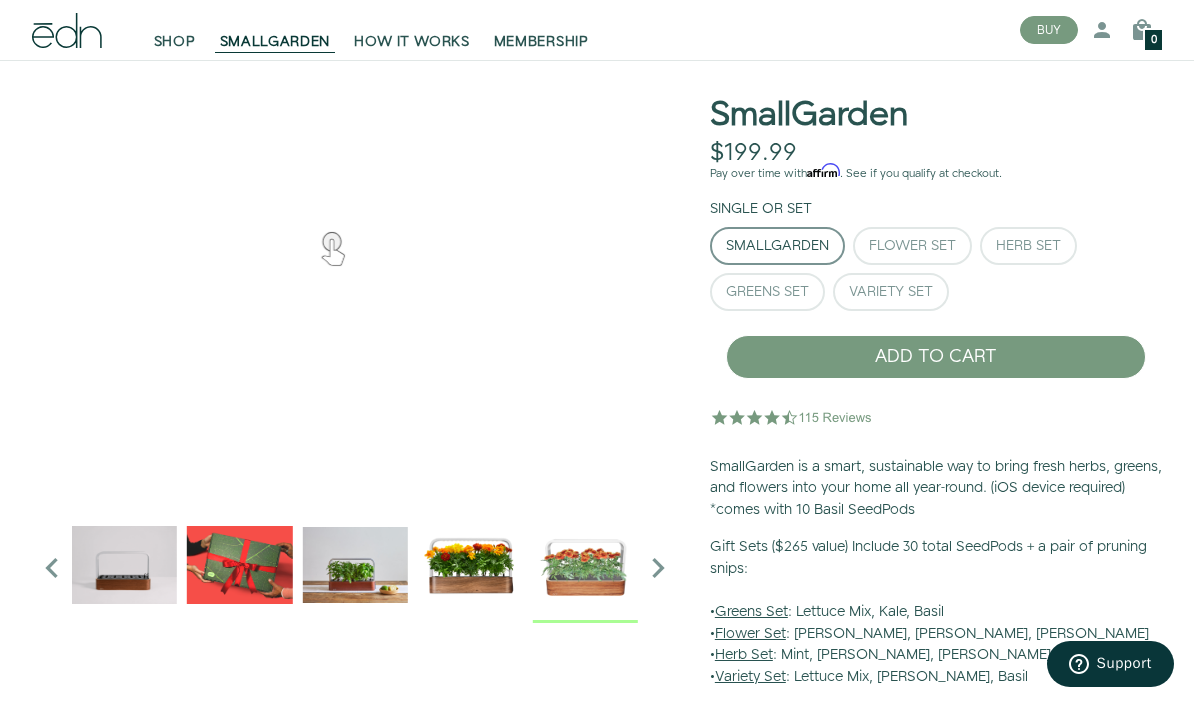 click at bounding box center (658, 568) 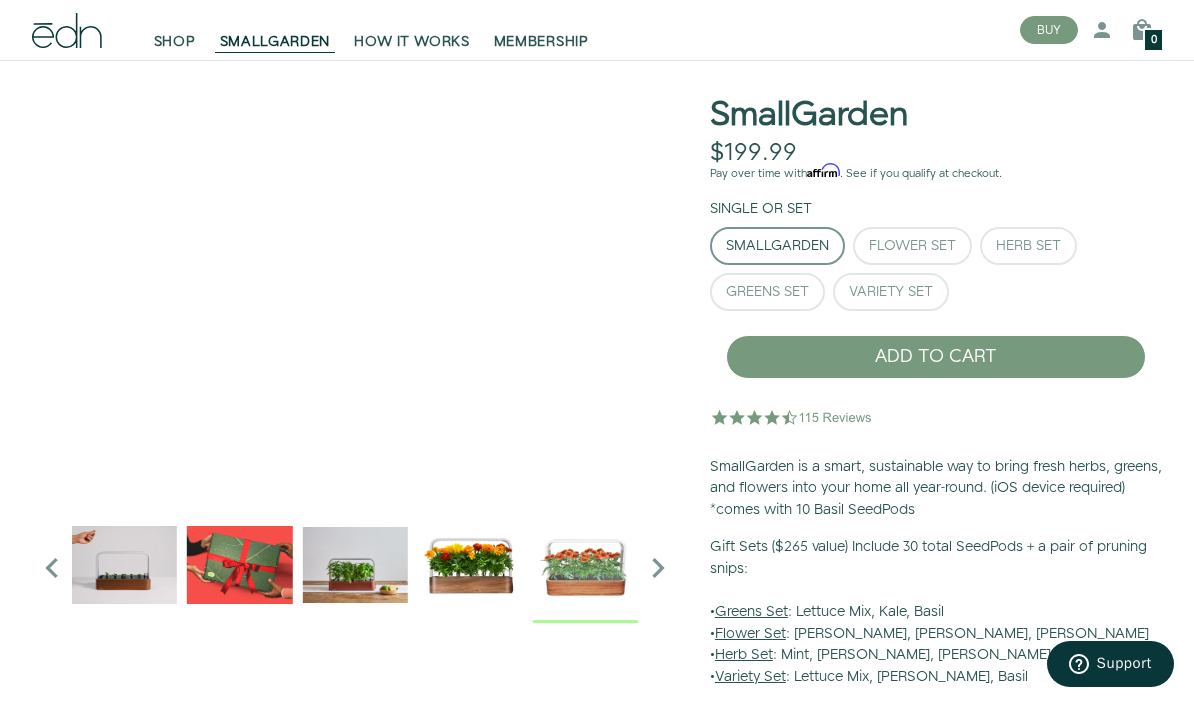 click at bounding box center [658, 568] 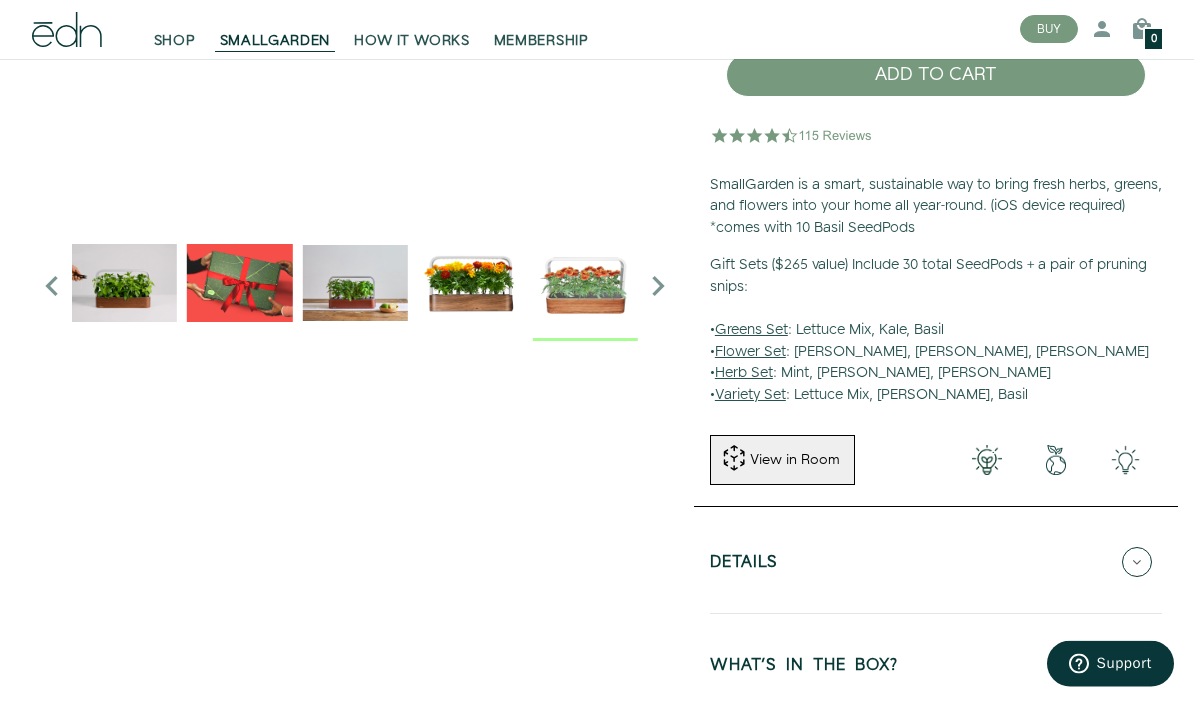 scroll, scrollTop: 378, scrollLeft: 0, axis: vertical 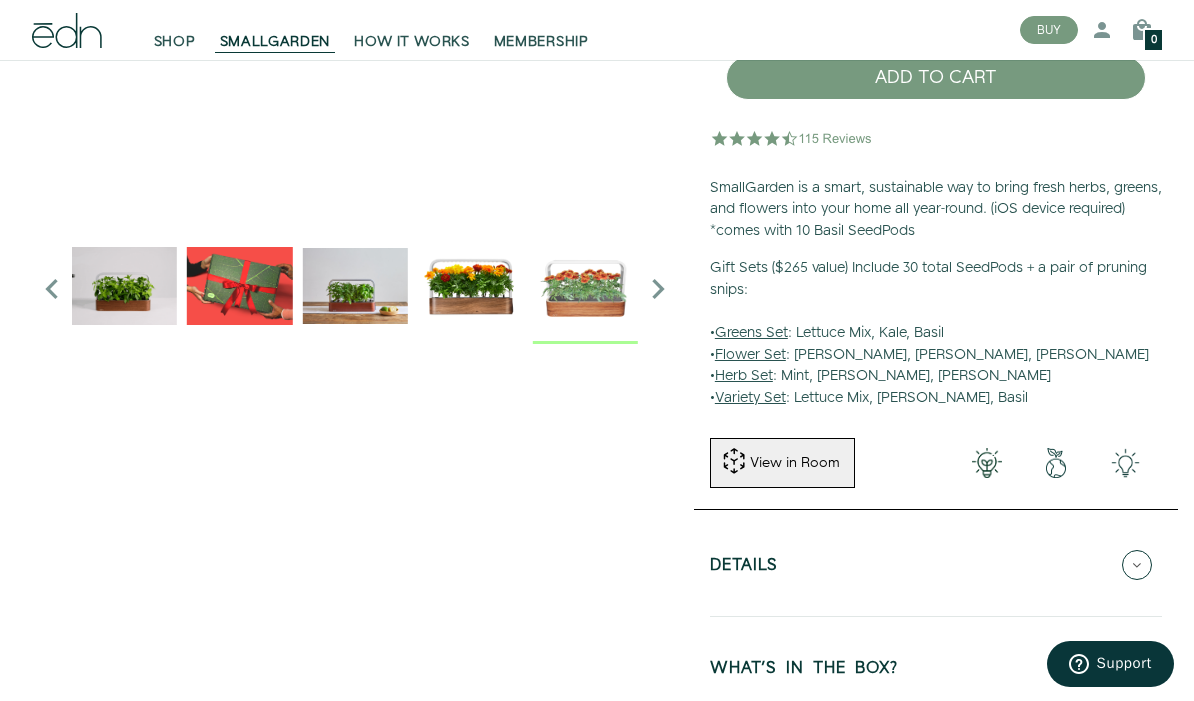 click on "Herb Set" at bounding box center [744, 376] 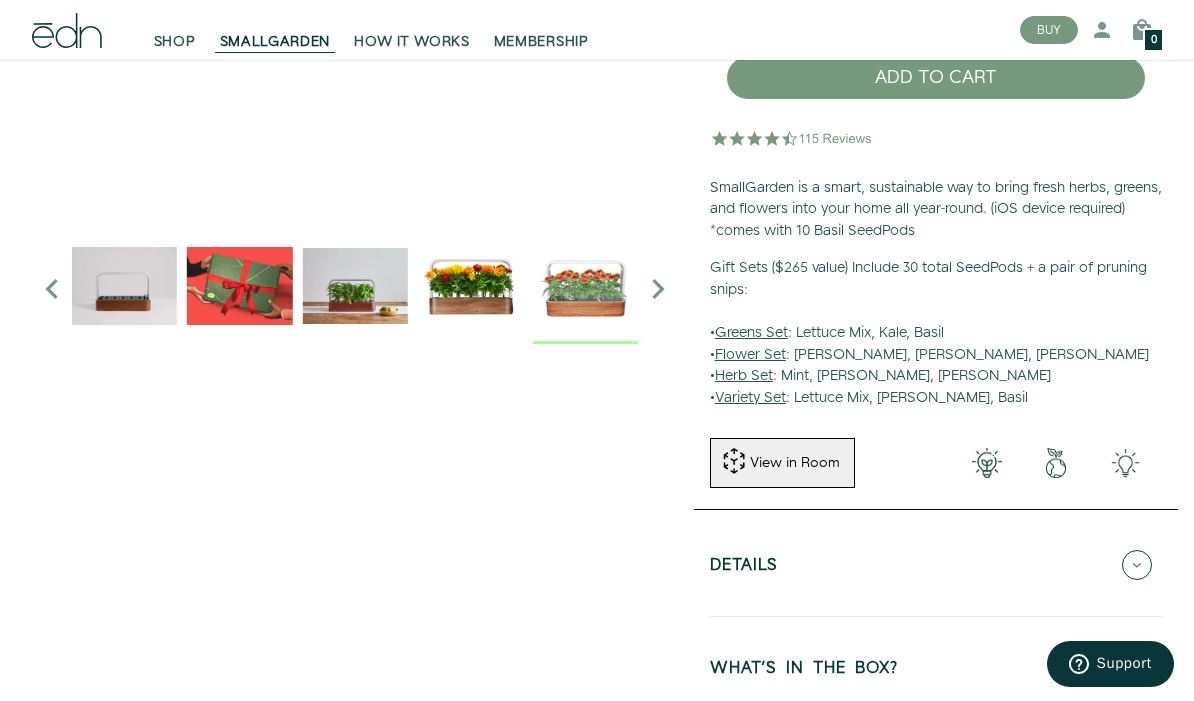 click on "Herb Set" at bounding box center [744, 376] 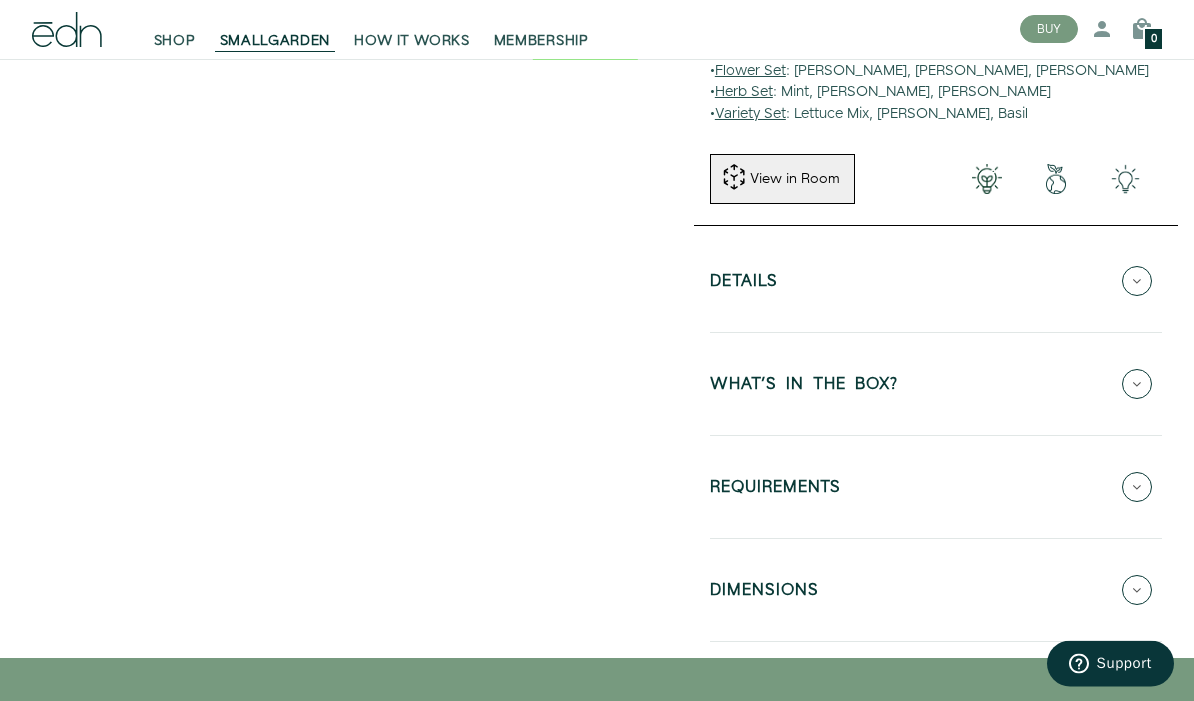 scroll, scrollTop: 661, scrollLeft: 0, axis: vertical 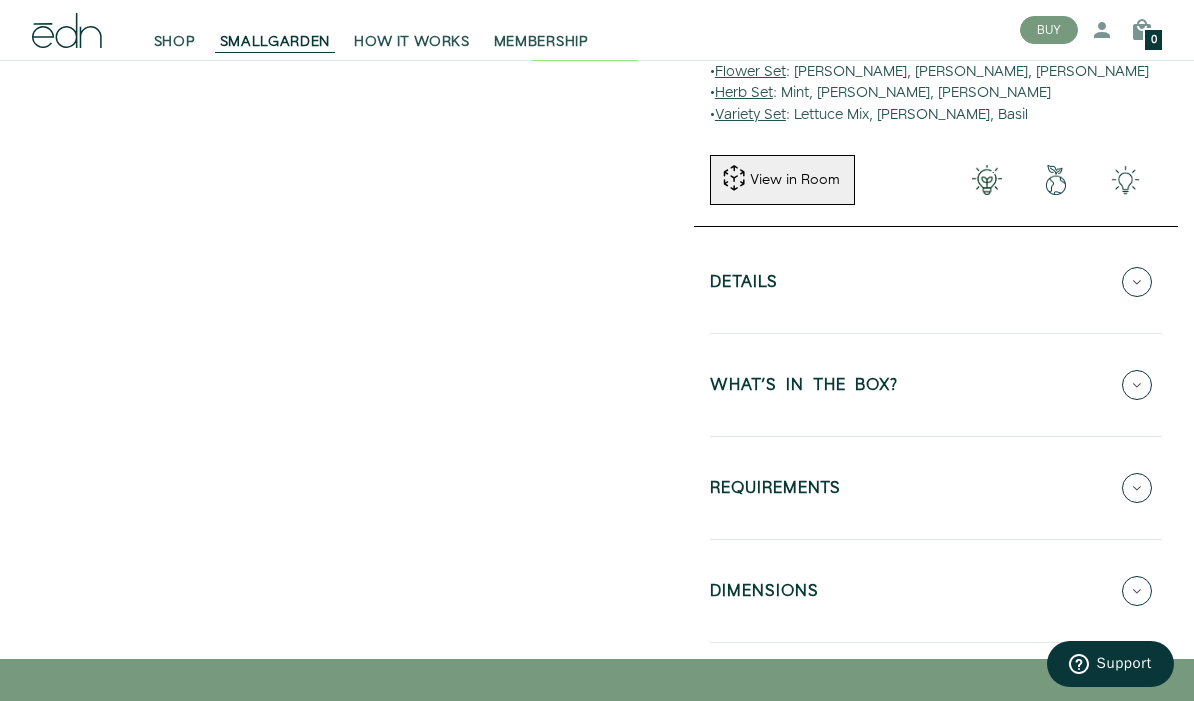 click on "WHAT'S IN THE BOX?" at bounding box center [936, 385] 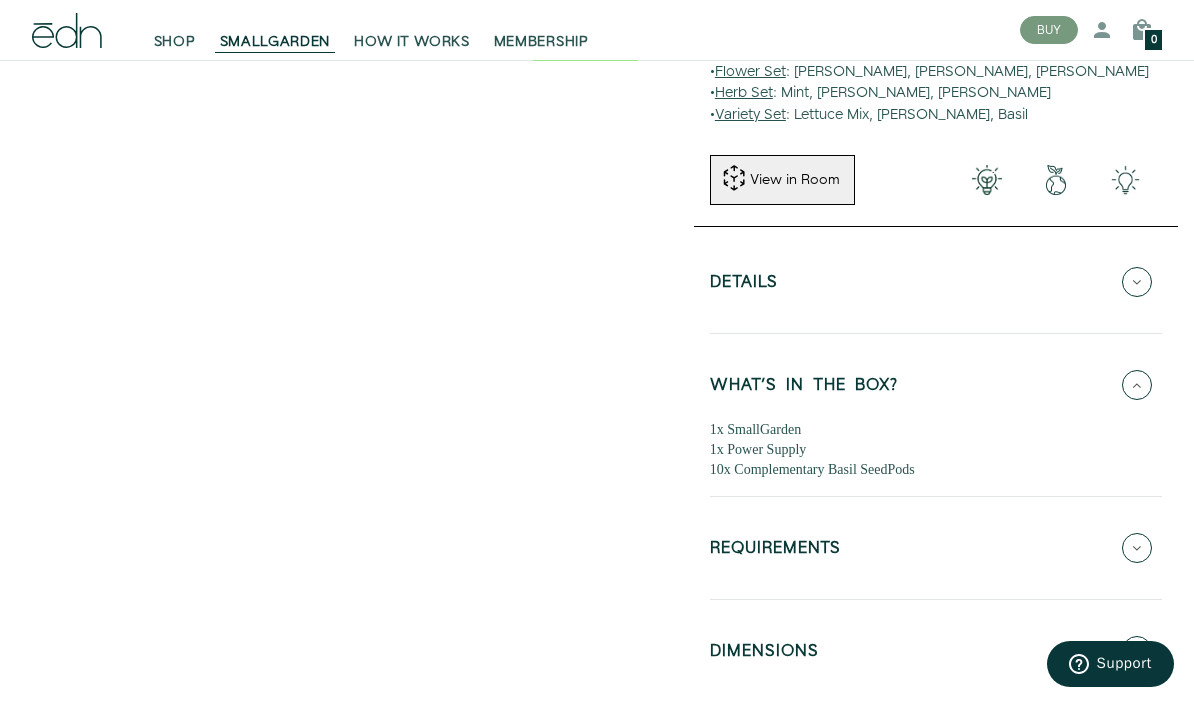 click on "WHAT'S IN THE BOX?" at bounding box center (936, 385) 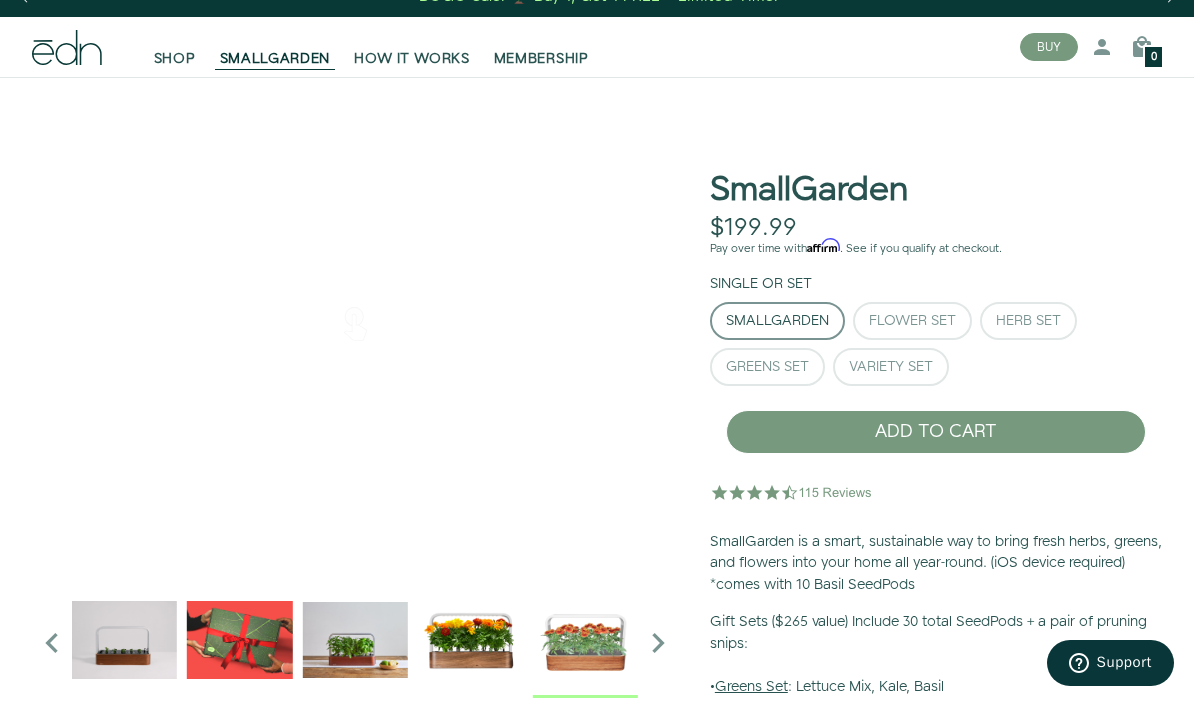 click on "Herb Set" at bounding box center [1028, 322] 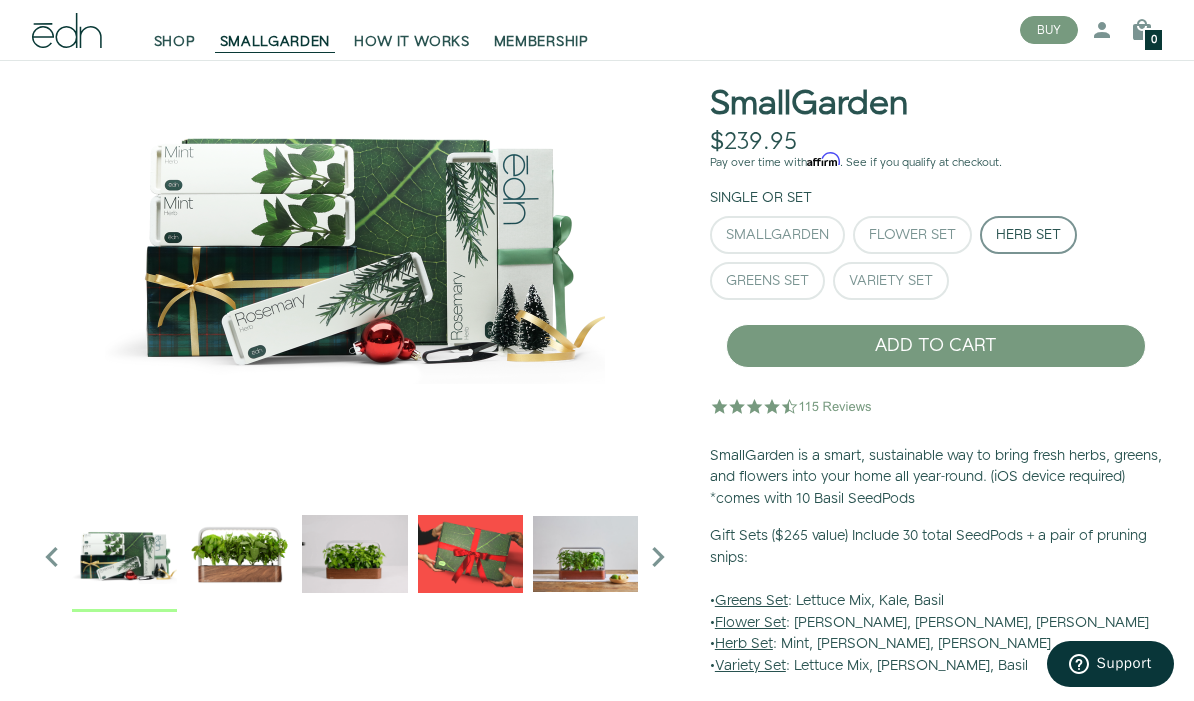 scroll, scrollTop: 108, scrollLeft: 0, axis: vertical 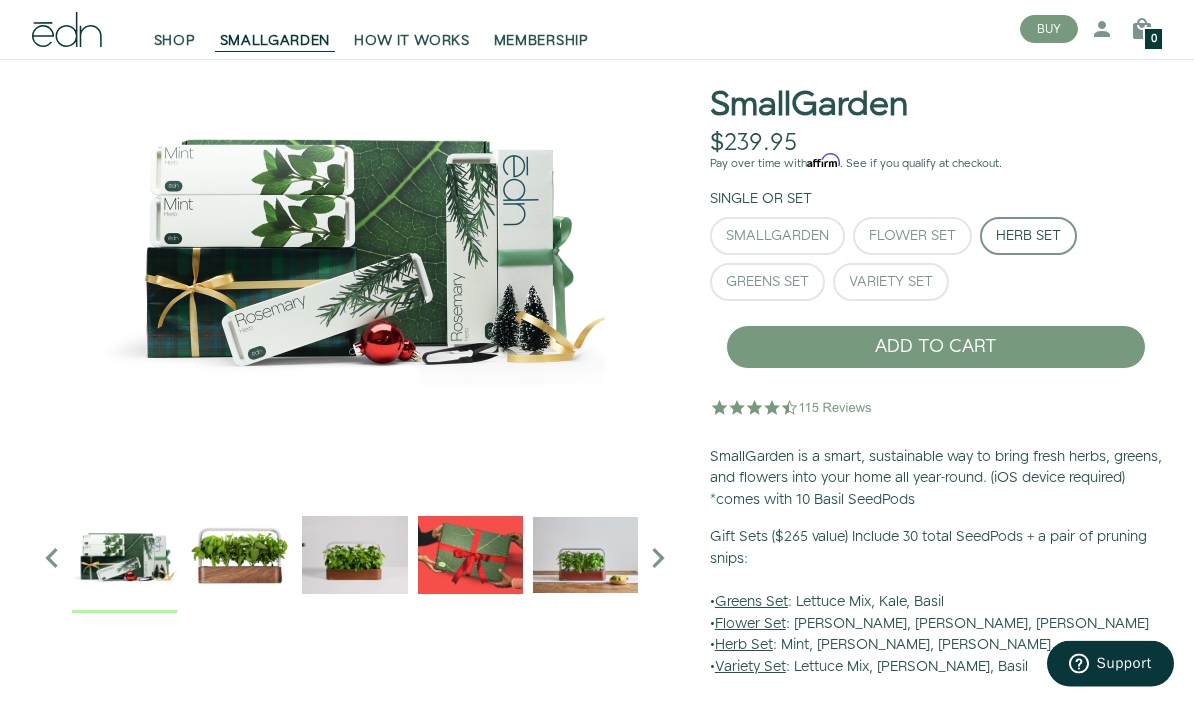 click at bounding box center (124, 555) 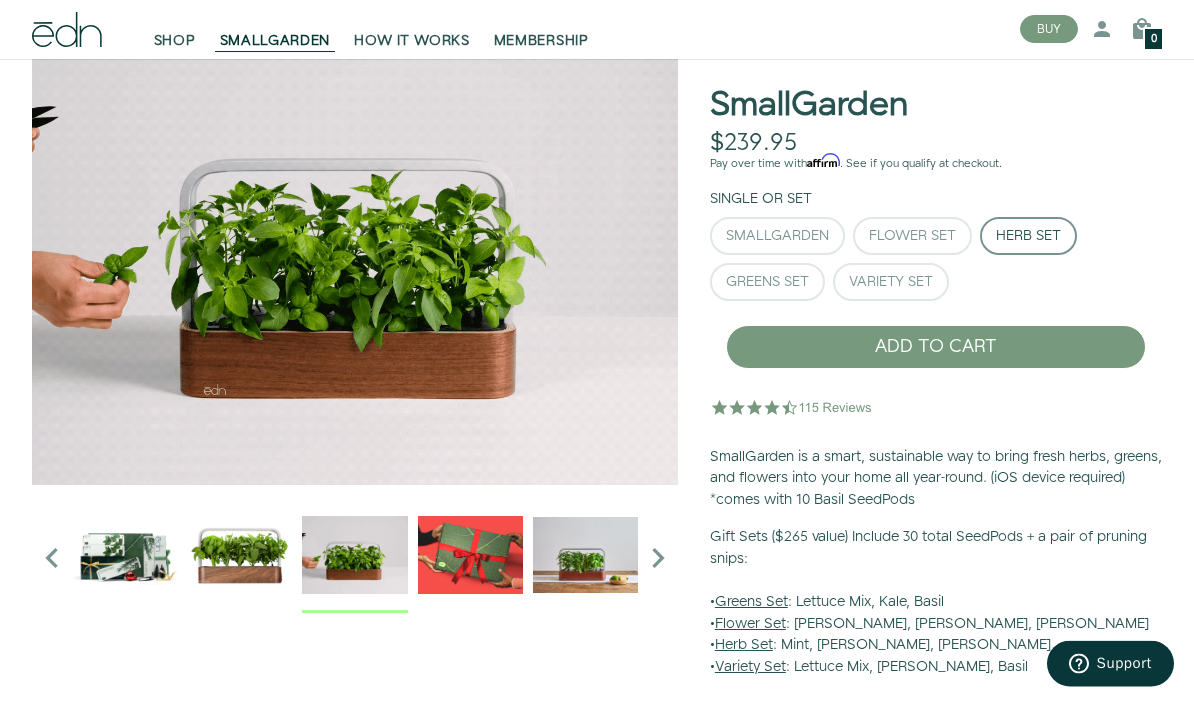 click at bounding box center [354, 555] 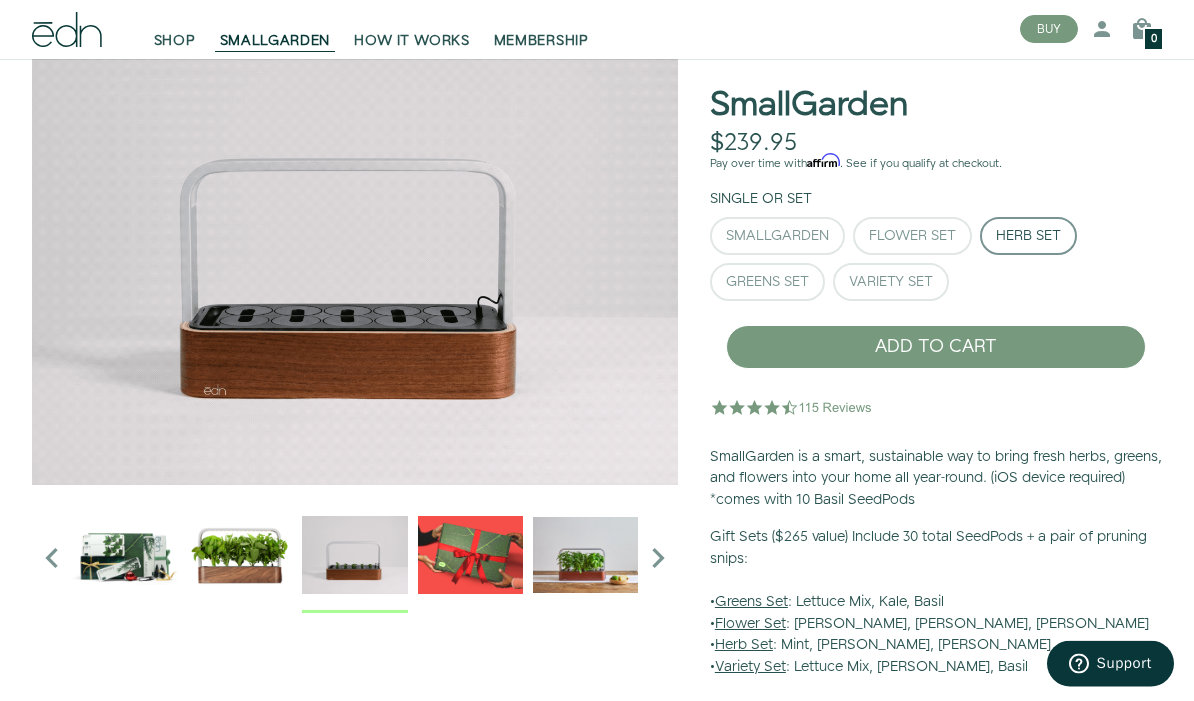 click at bounding box center (354, 555) 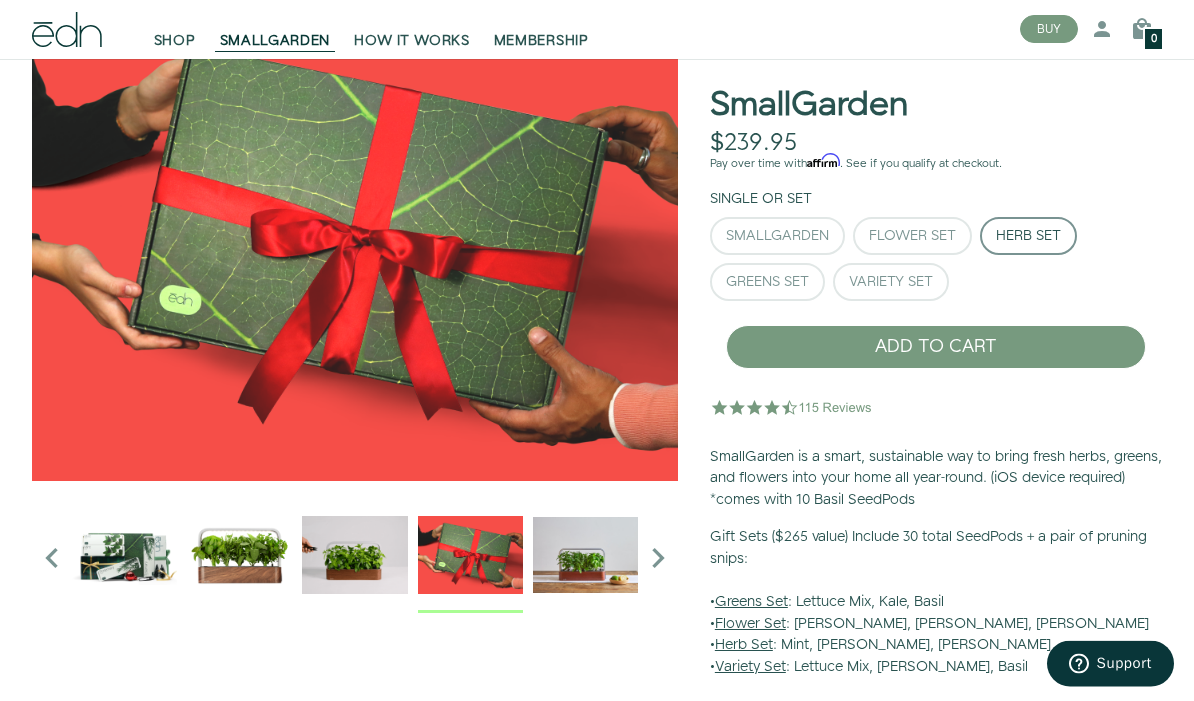 click at bounding box center [470, 555] 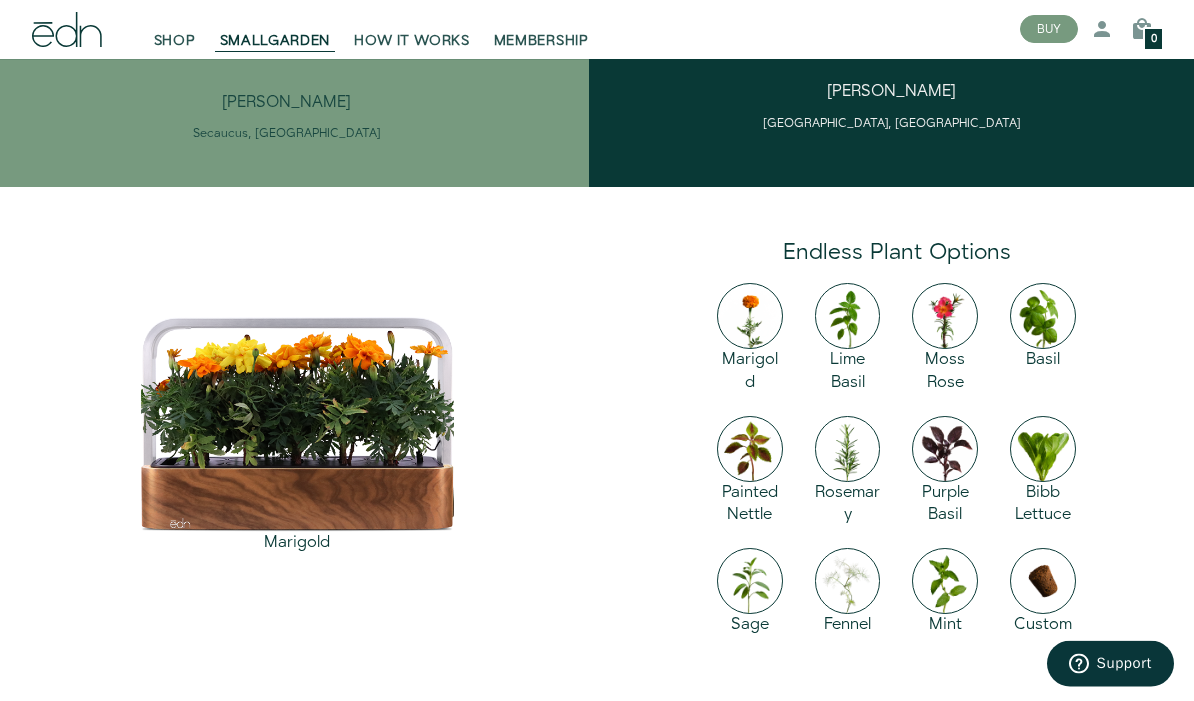 scroll, scrollTop: 2498, scrollLeft: 0, axis: vertical 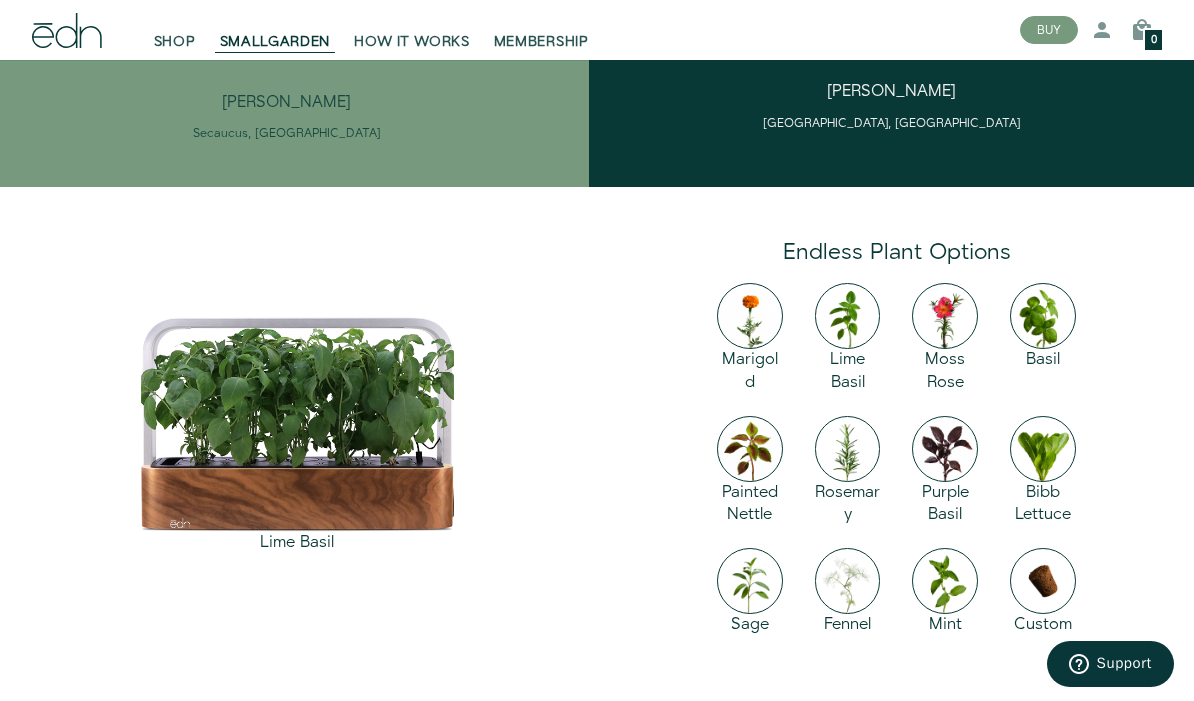 click at bounding box center (848, 316) 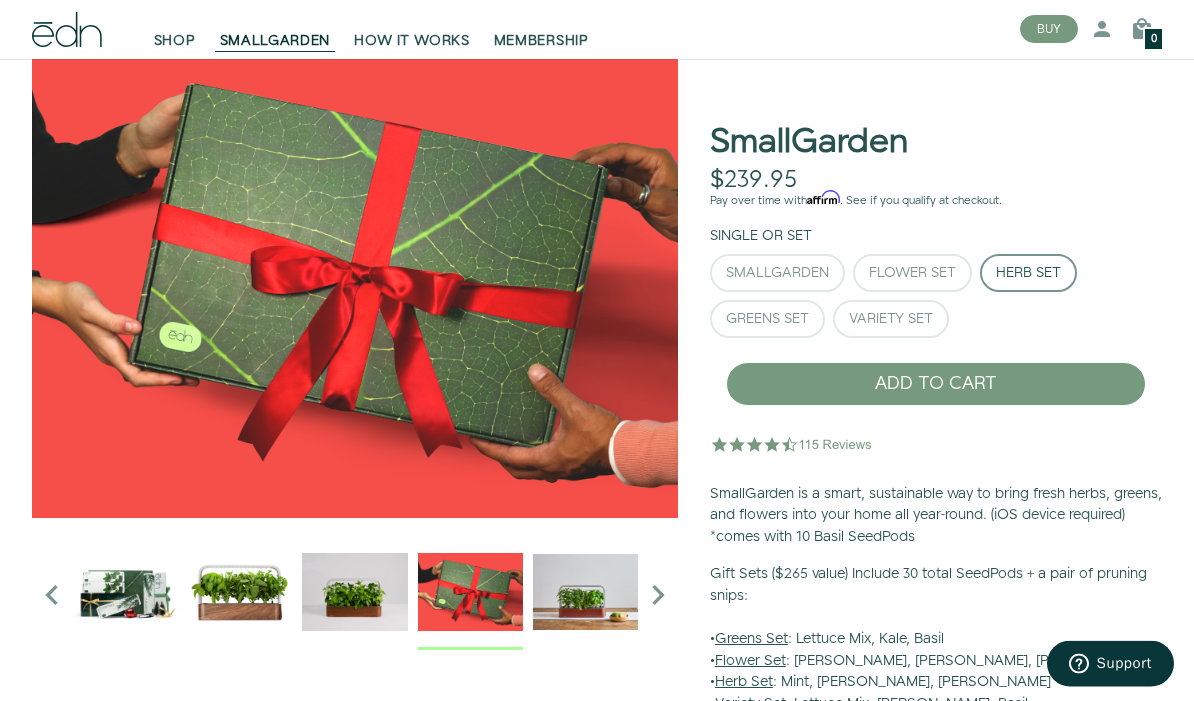 scroll, scrollTop: 0, scrollLeft: 0, axis: both 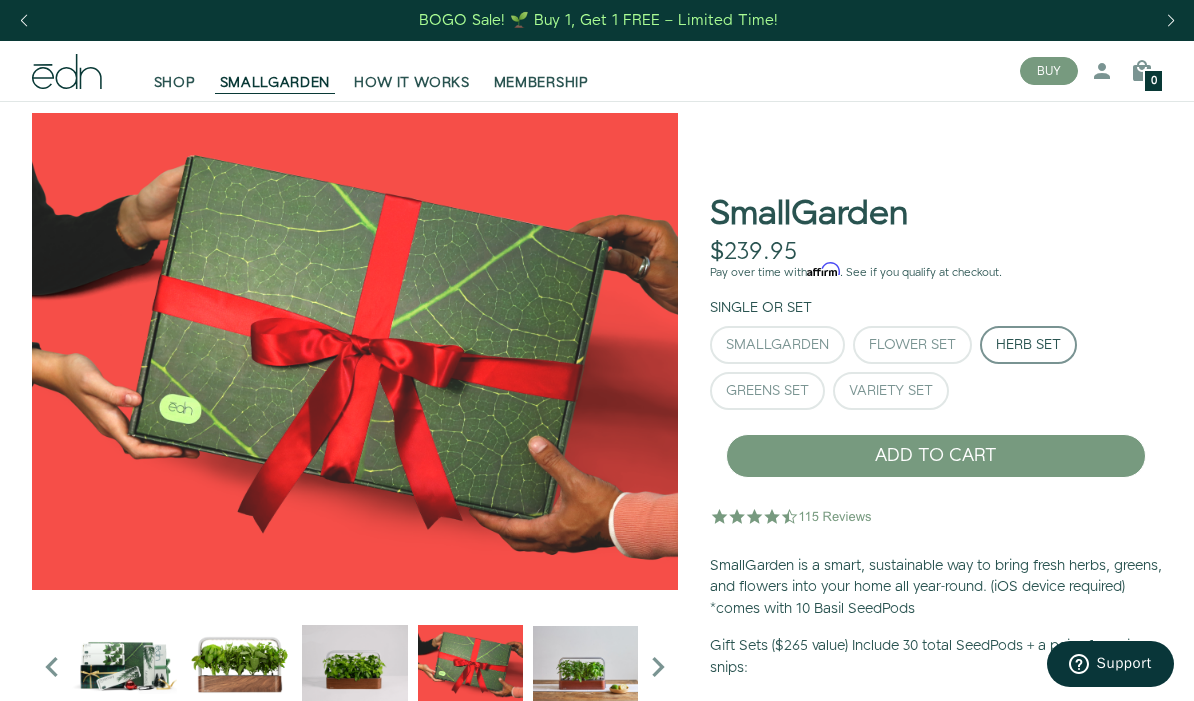 click on "SHOP" at bounding box center (175, 83) 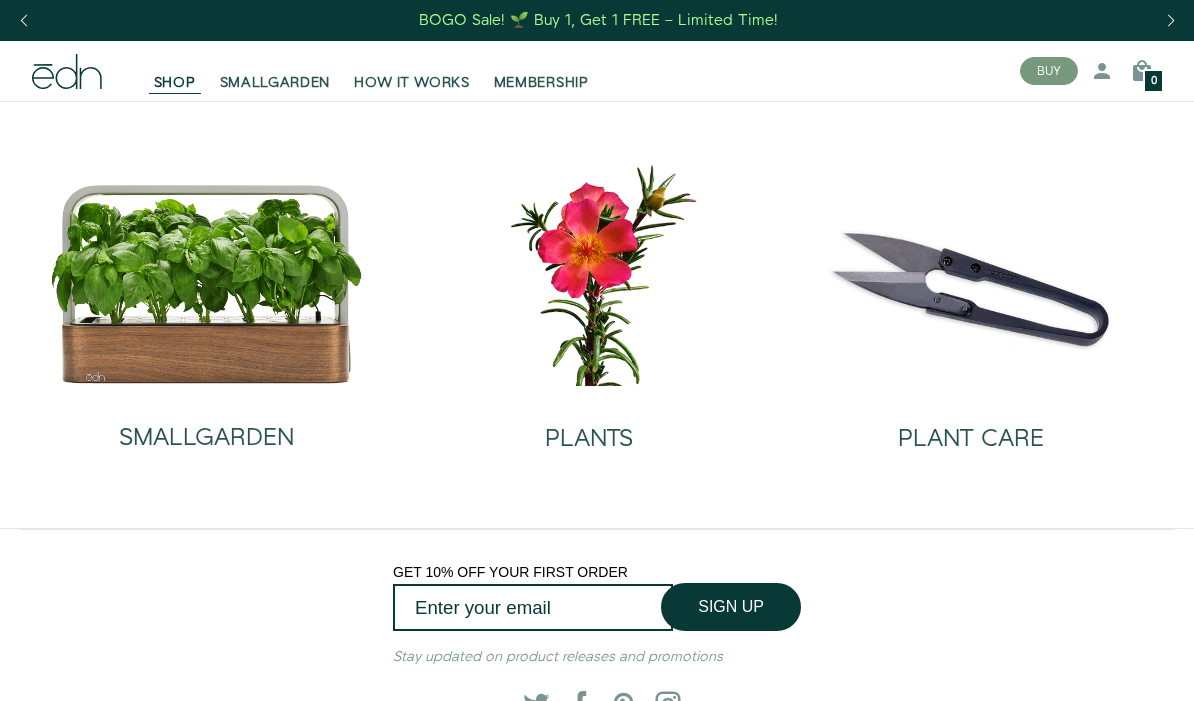 scroll, scrollTop: 0, scrollLeft: 0, axis: both 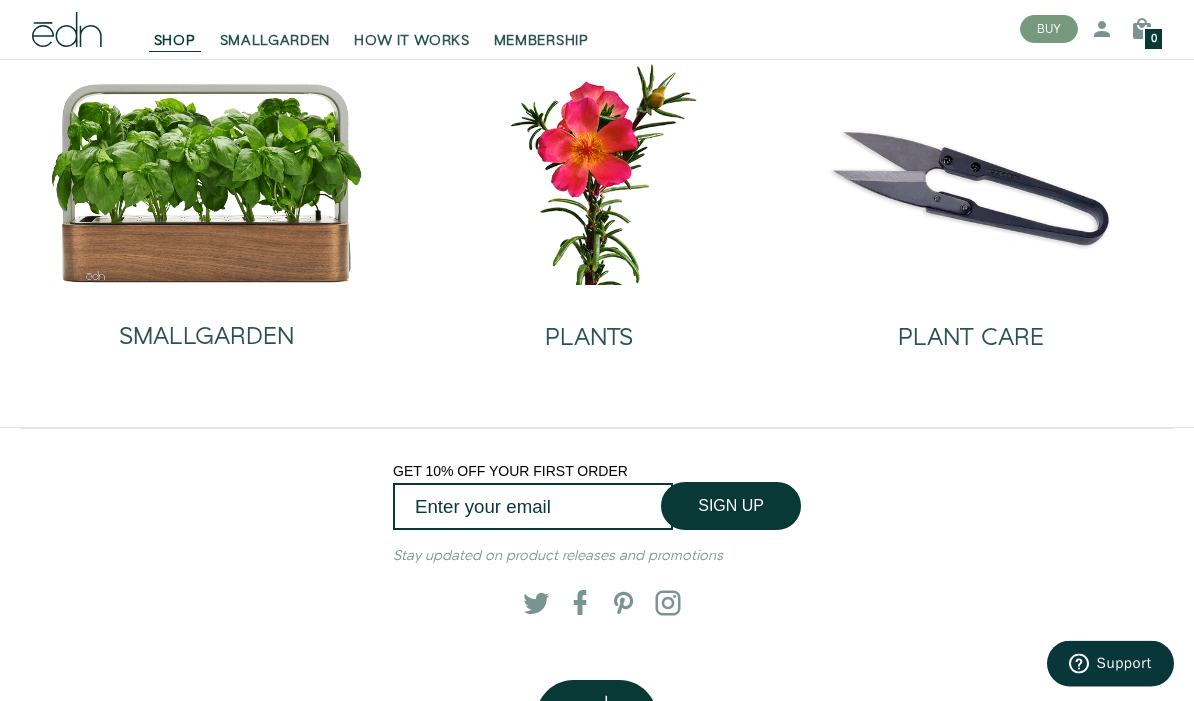 click on "PLANTS" at bounding box center [589, 339] 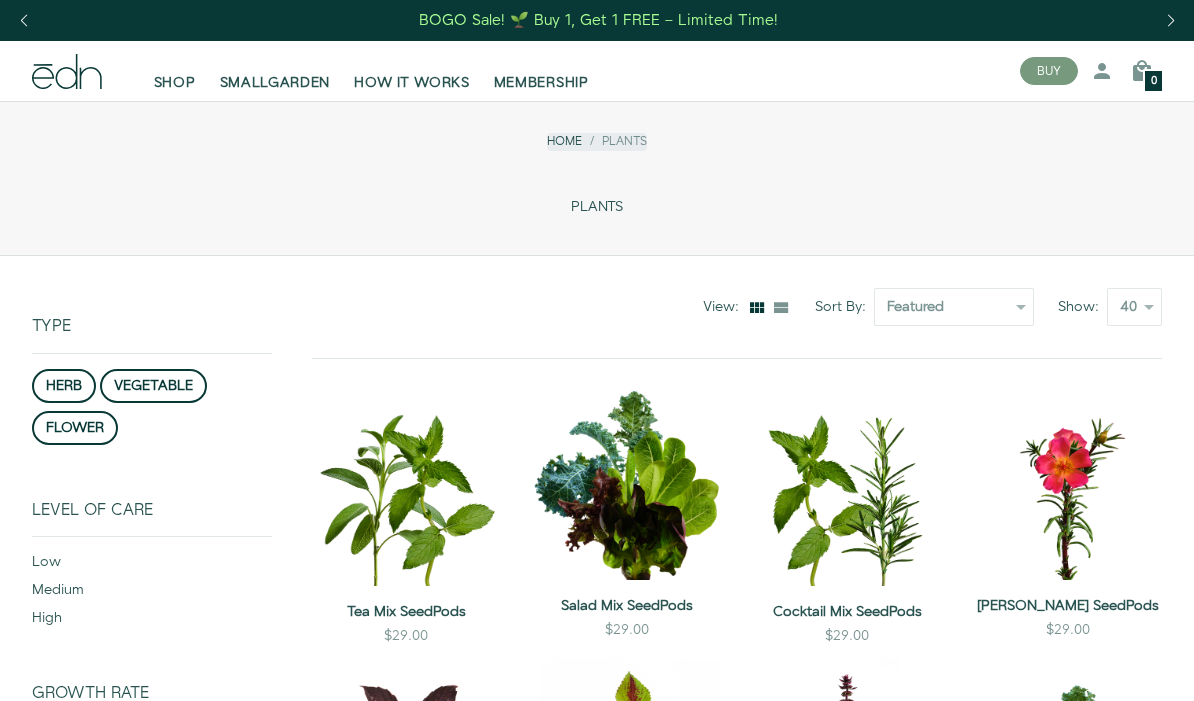 scroll, scrollTop: 0, scrollLeft: 0, axis: both 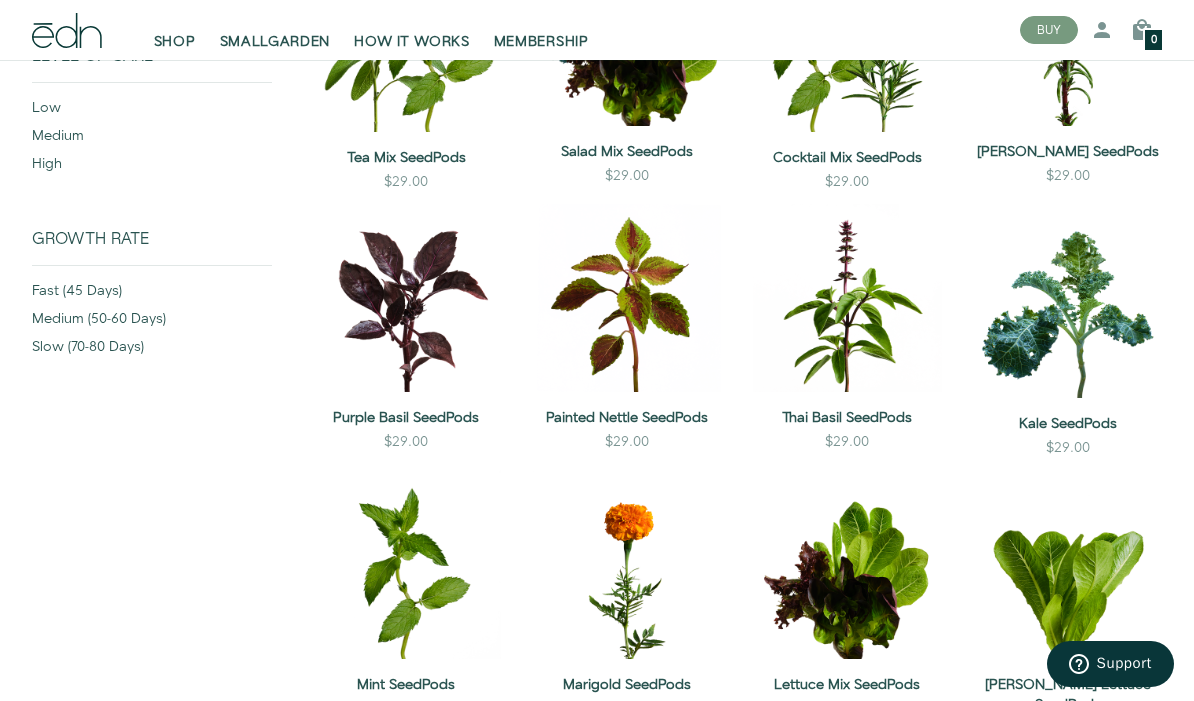 click on "fast (45 days)" at bounding box center (152, 295) 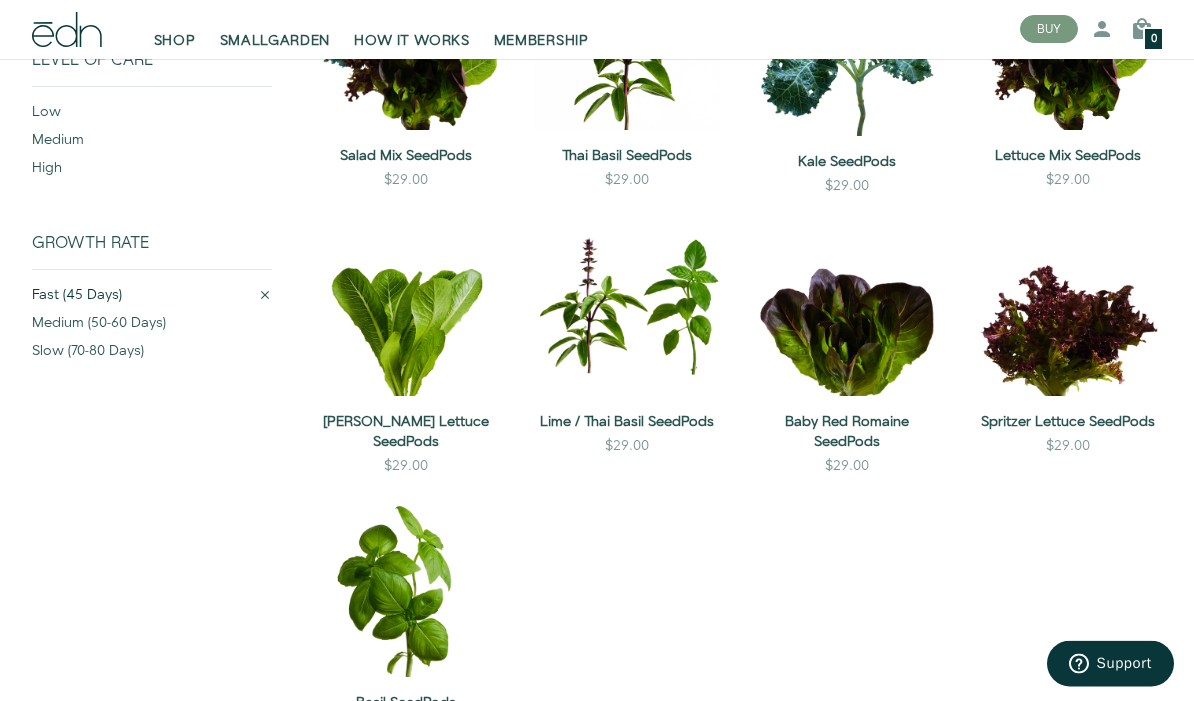 scroll, scrollTop: 450, scrollLeft: 0, axis: vertical 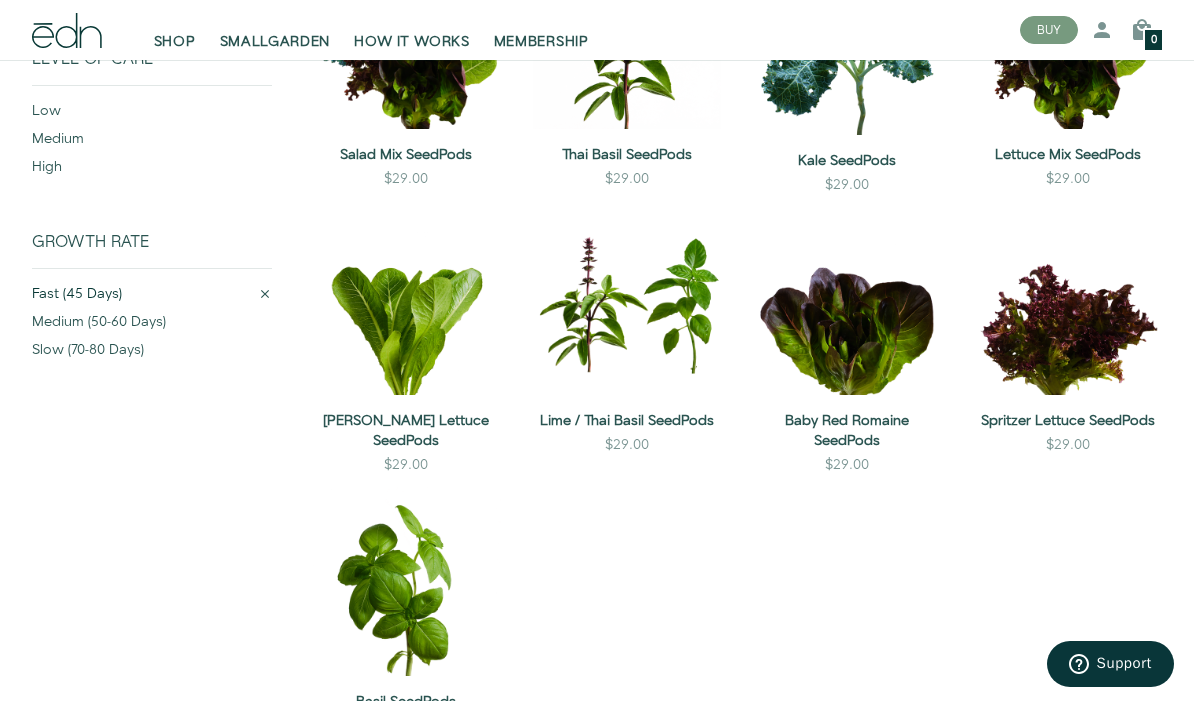 click on "medium (50-60 days)" at bounding box center [152, 326] 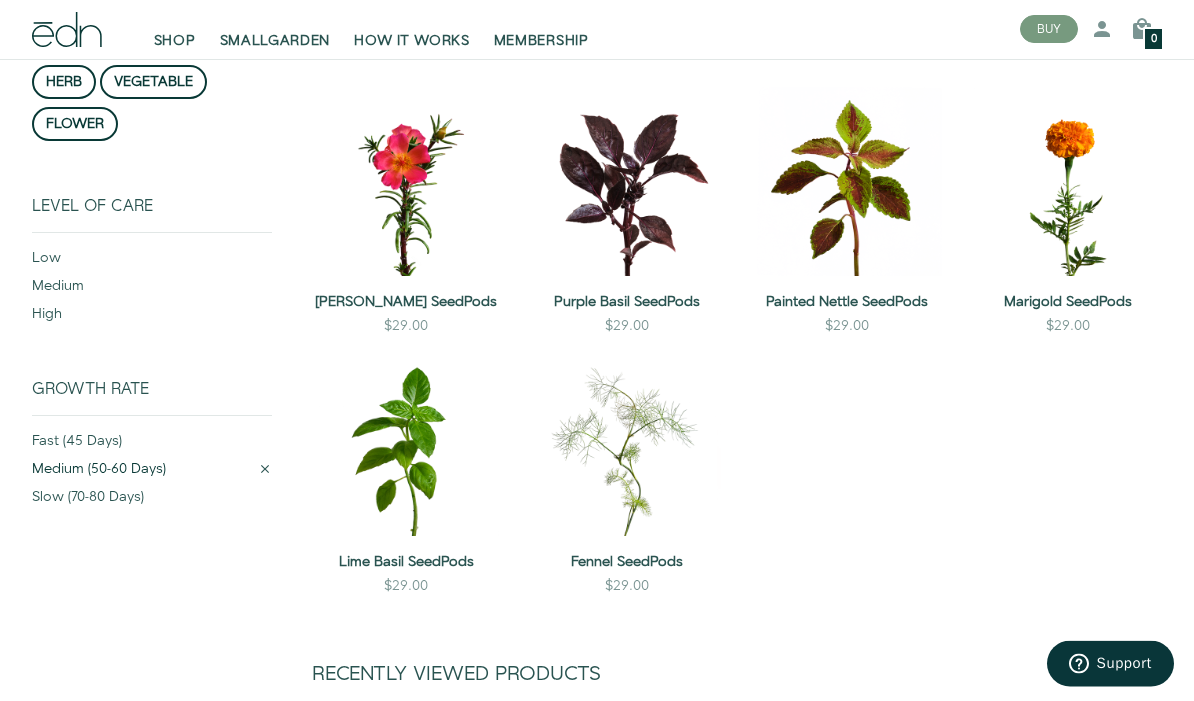 scroll, scrollTop: 304, scrollLeft: 0, axis: vertical 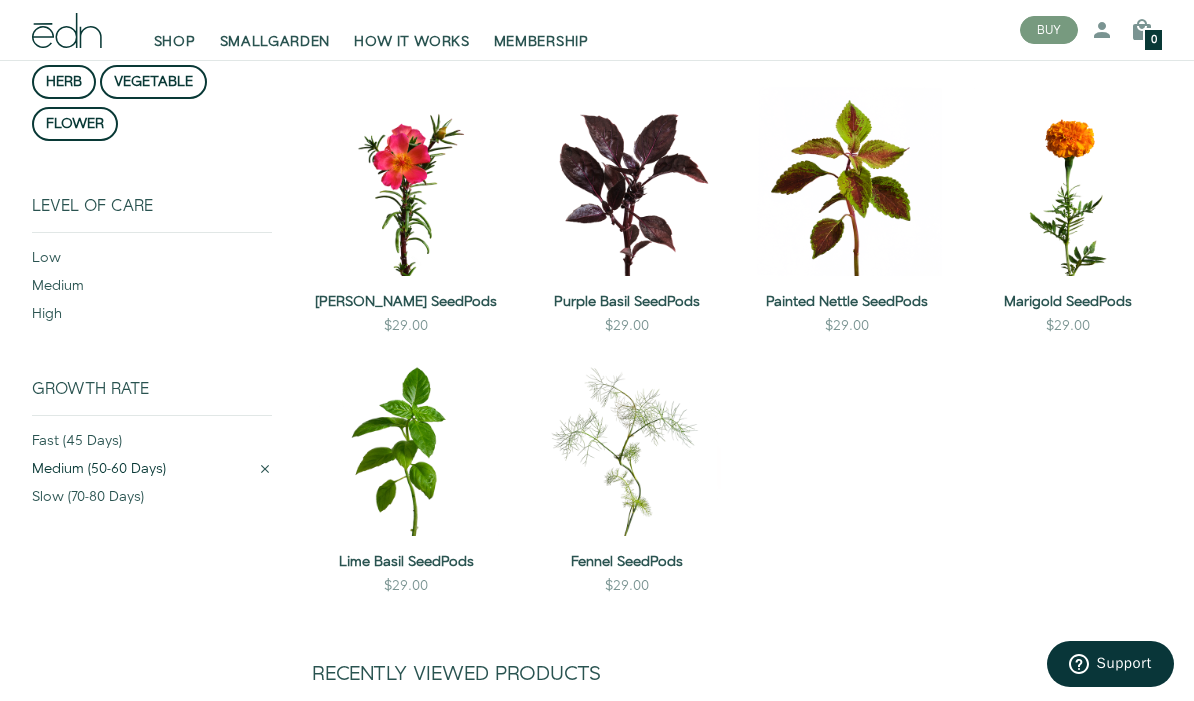 click on "slow (70-80 days)" at bounding box center (152, 501) 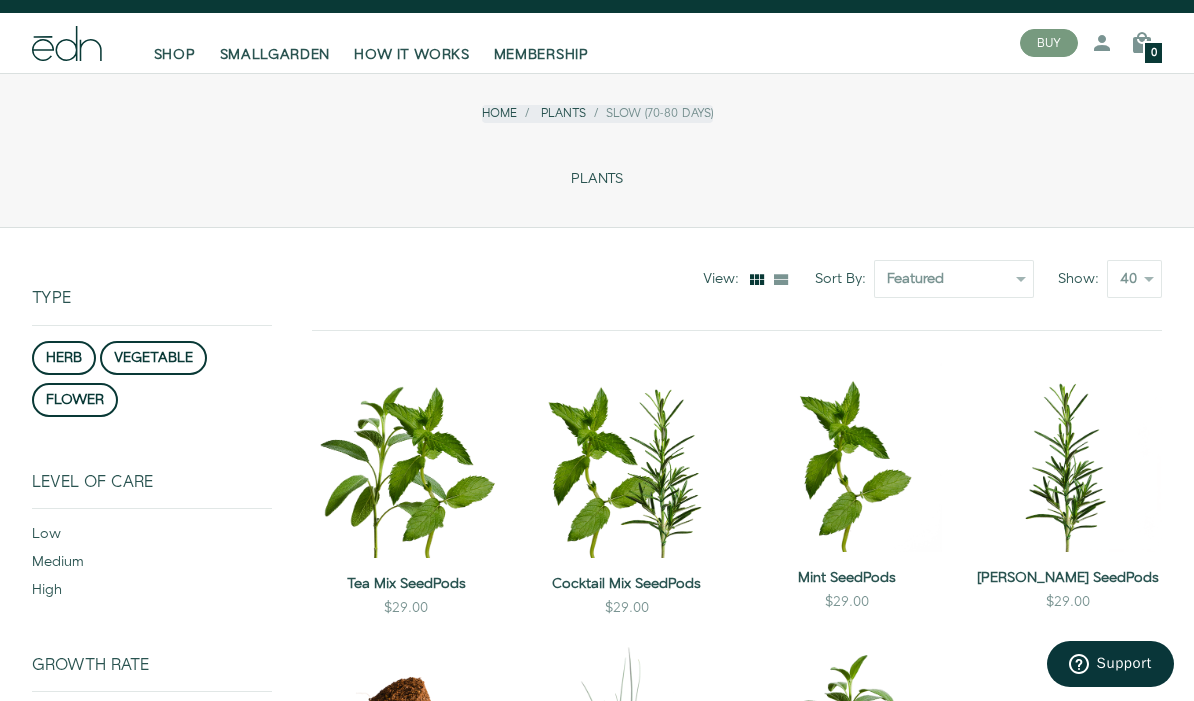 scroll, scrollTop: 0, scrollLeft: 0, axis: both 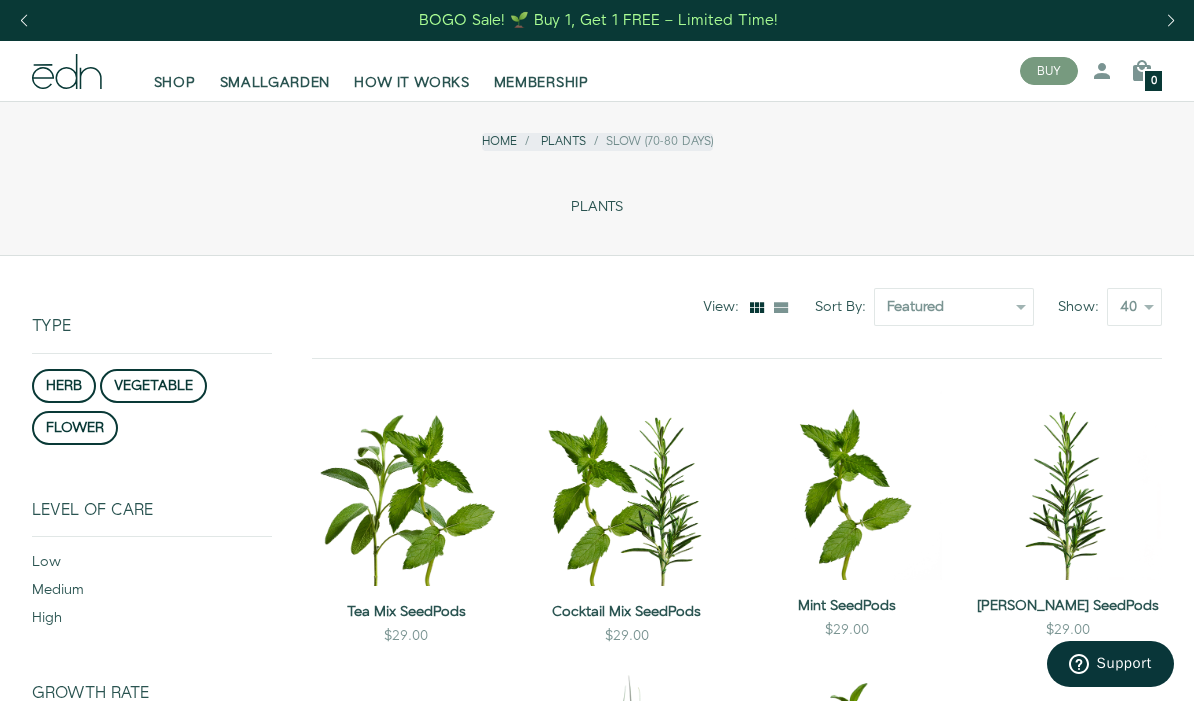 click on "BOGO Sale! 🌱 Buy 1, Get 1 FREE – Limited Time!" at bounding box center [599, 20] 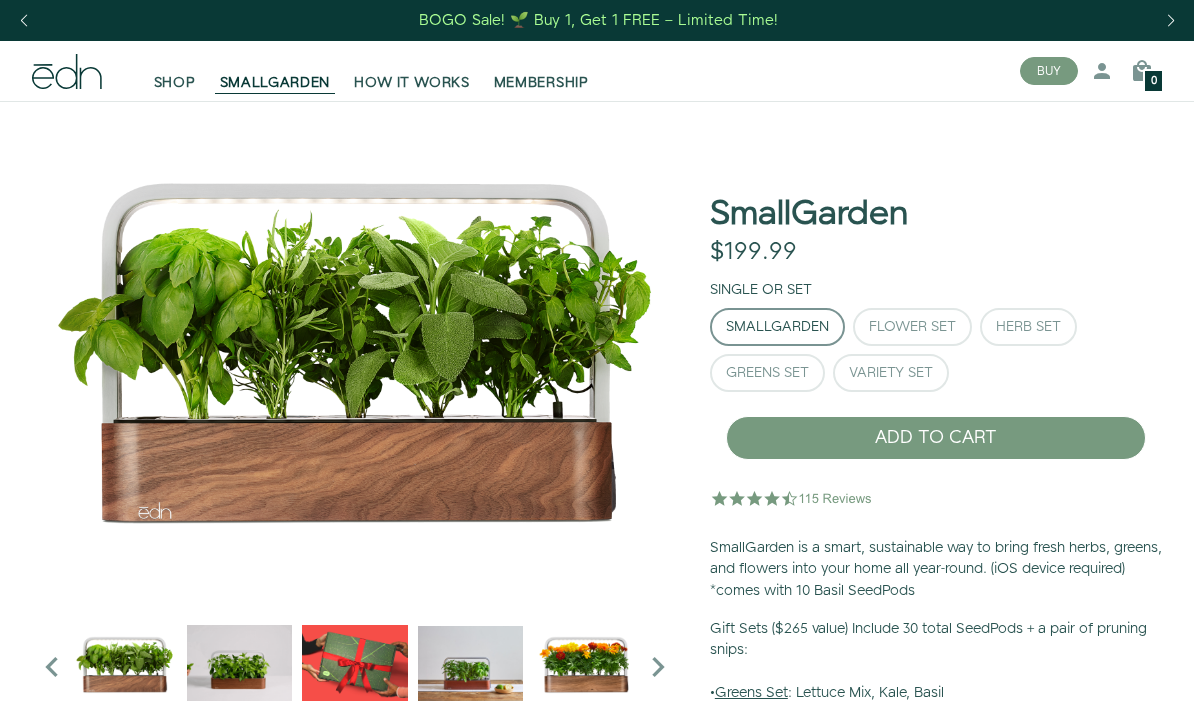 scroll, scrollTop: 0, scrollLeft: 0, axis: both 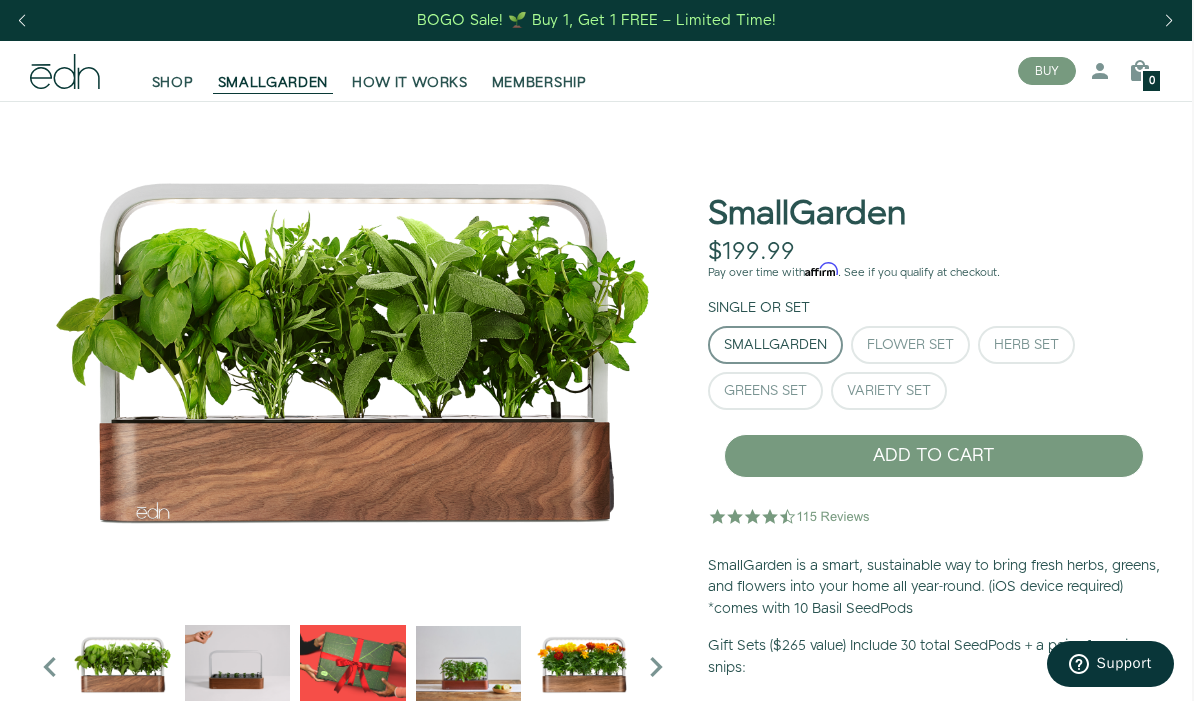 click on "BOGO Sale! 🌱 Buy 1, Get 1 FREE – Limited Time!" at bounding box center [596, 20] 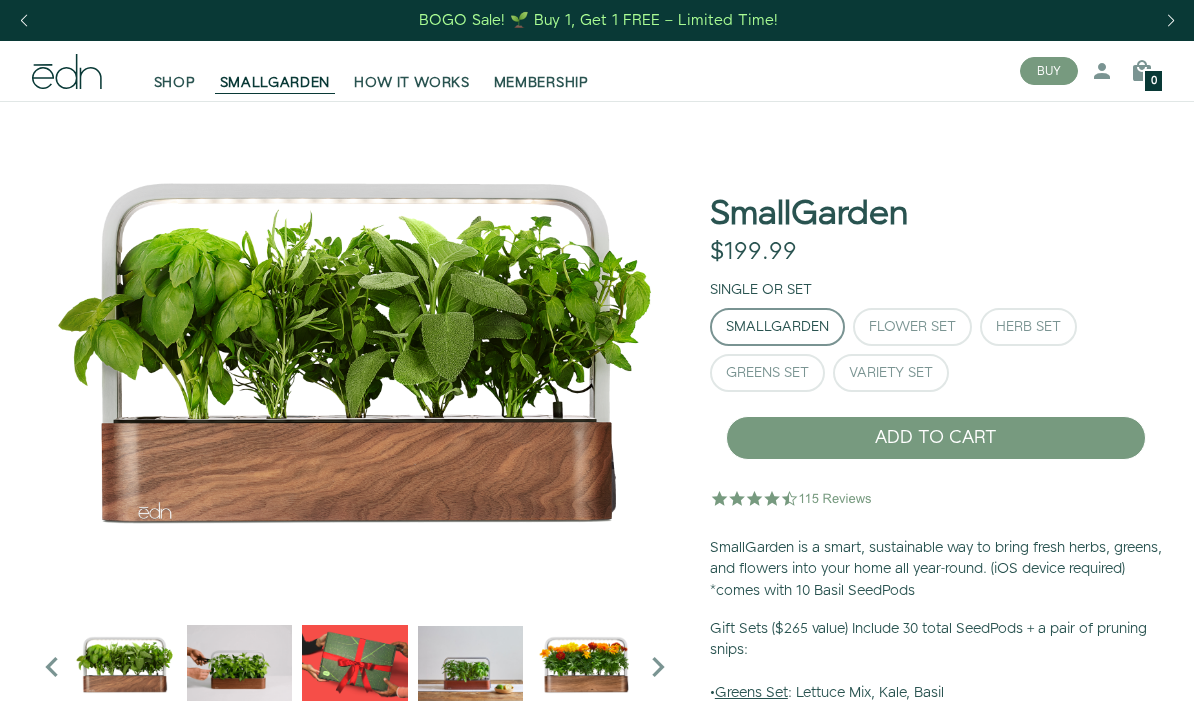 scroll, scrollTop: 0, scrollLeft: 0, axis: both 